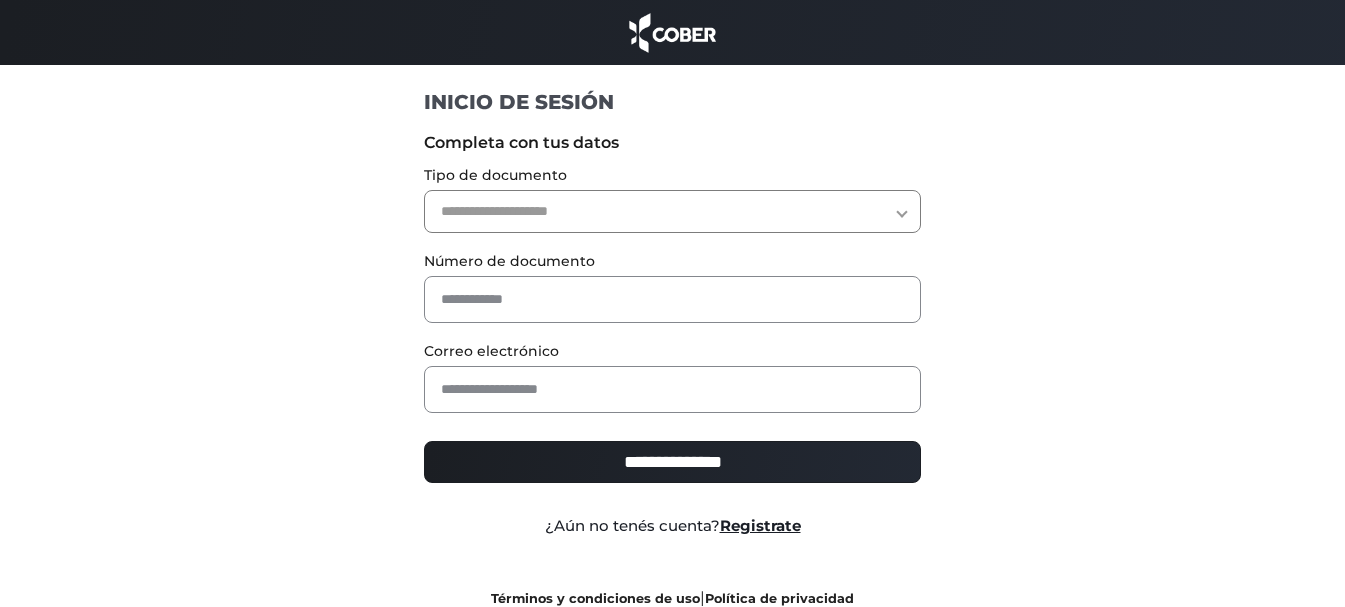 scroll, scrollTop: 0, scrollLeft: 0, axis: both 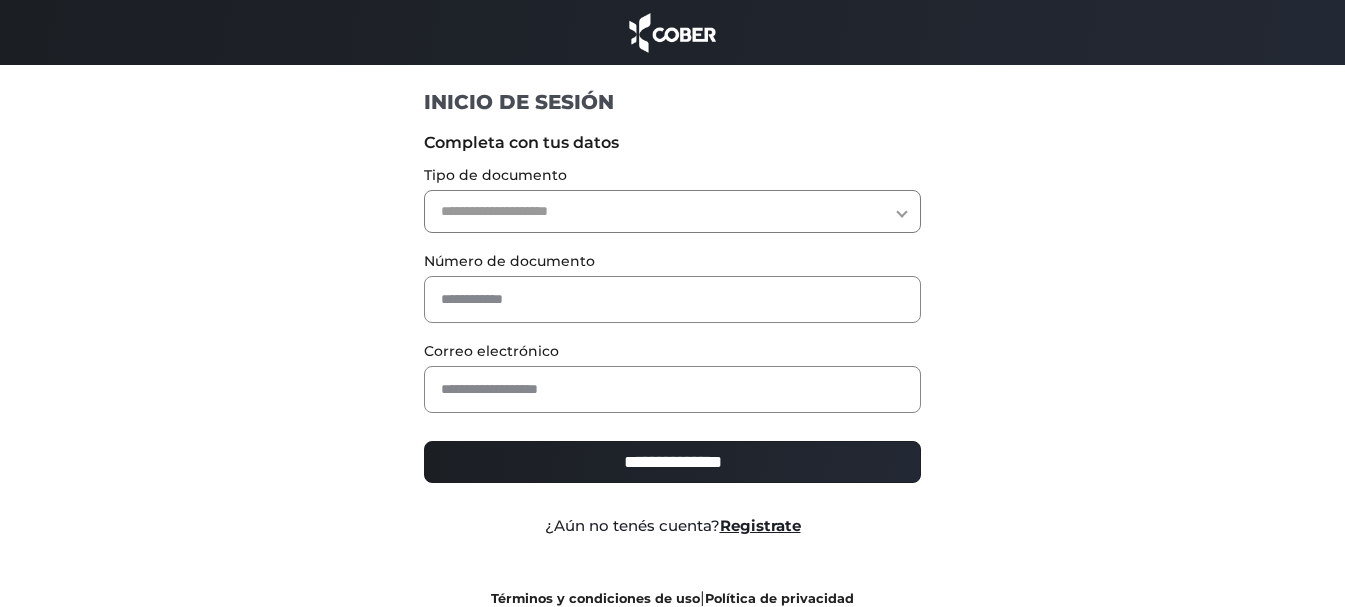 click on "**********" at bounding box center [672, 211] 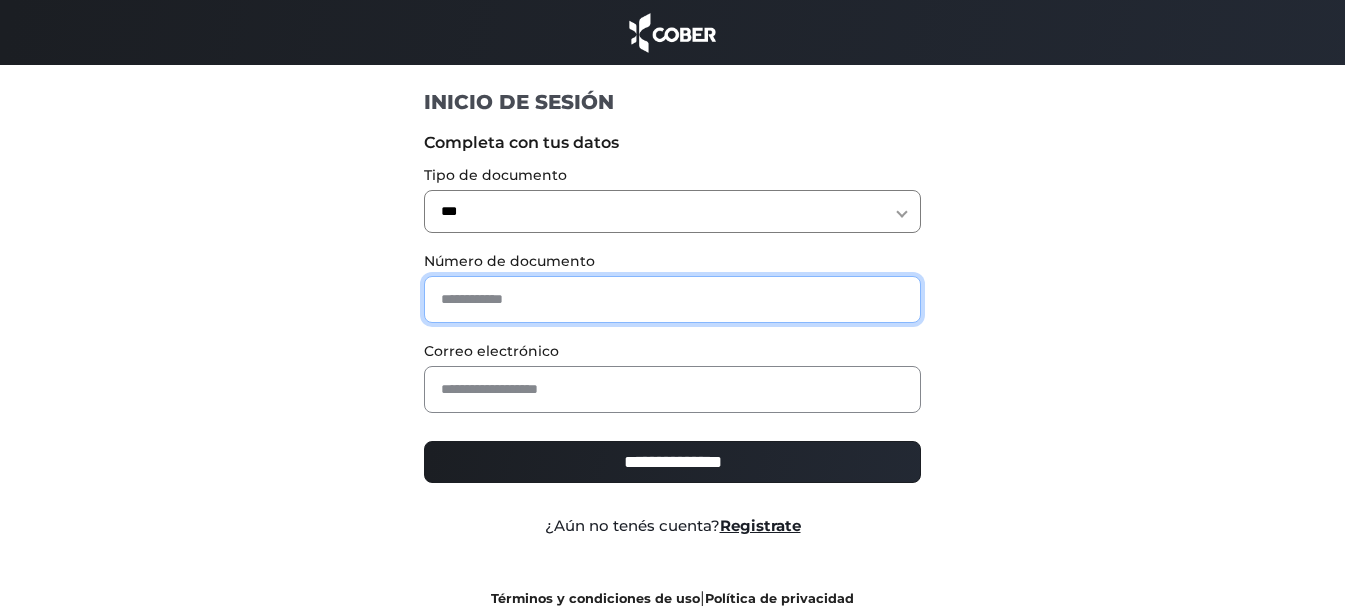 click at bounding box center (672, 299) 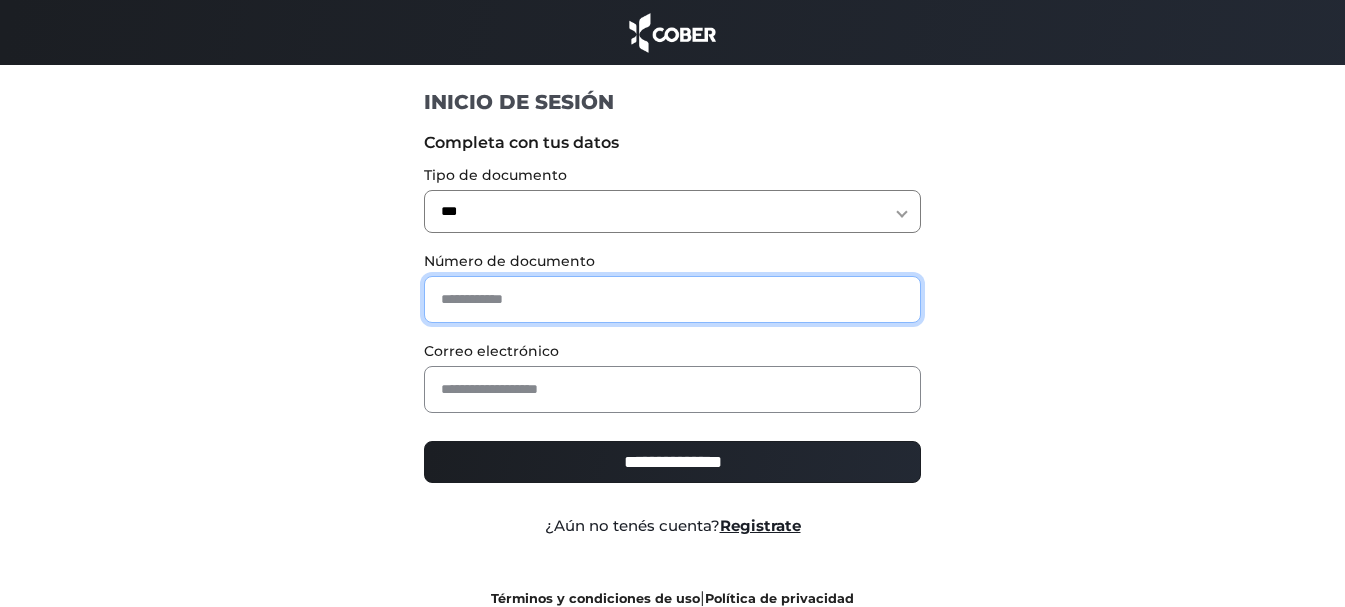 type on "********" 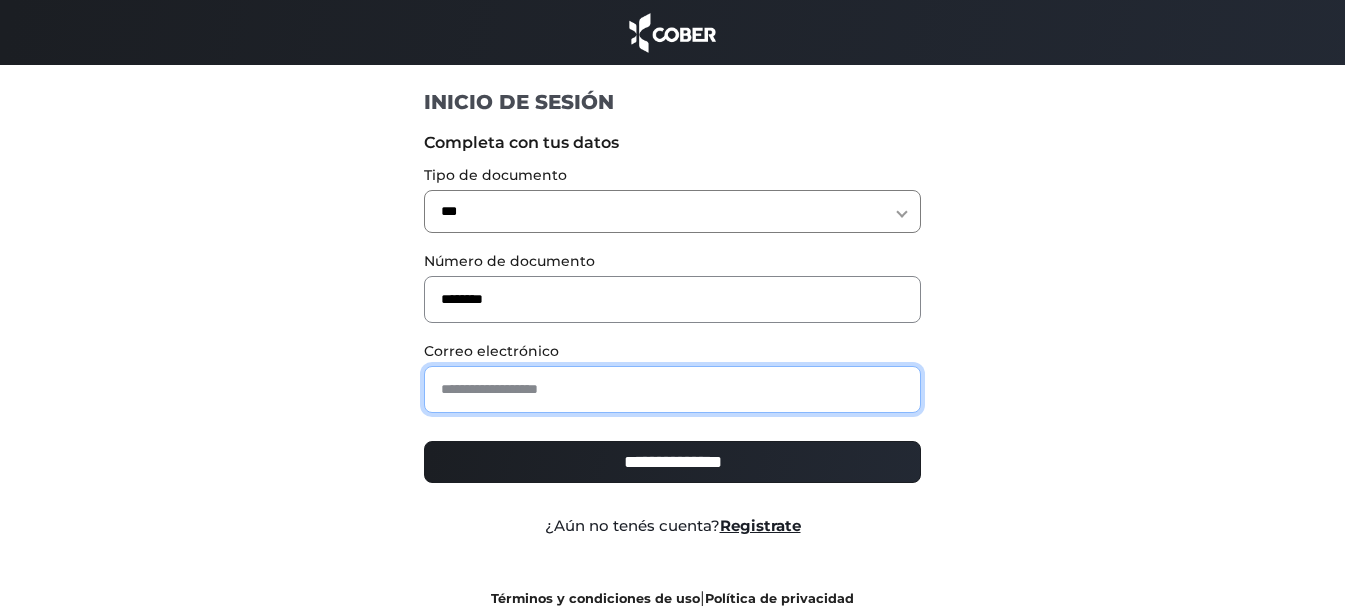 click at bounding box center (672, 389) 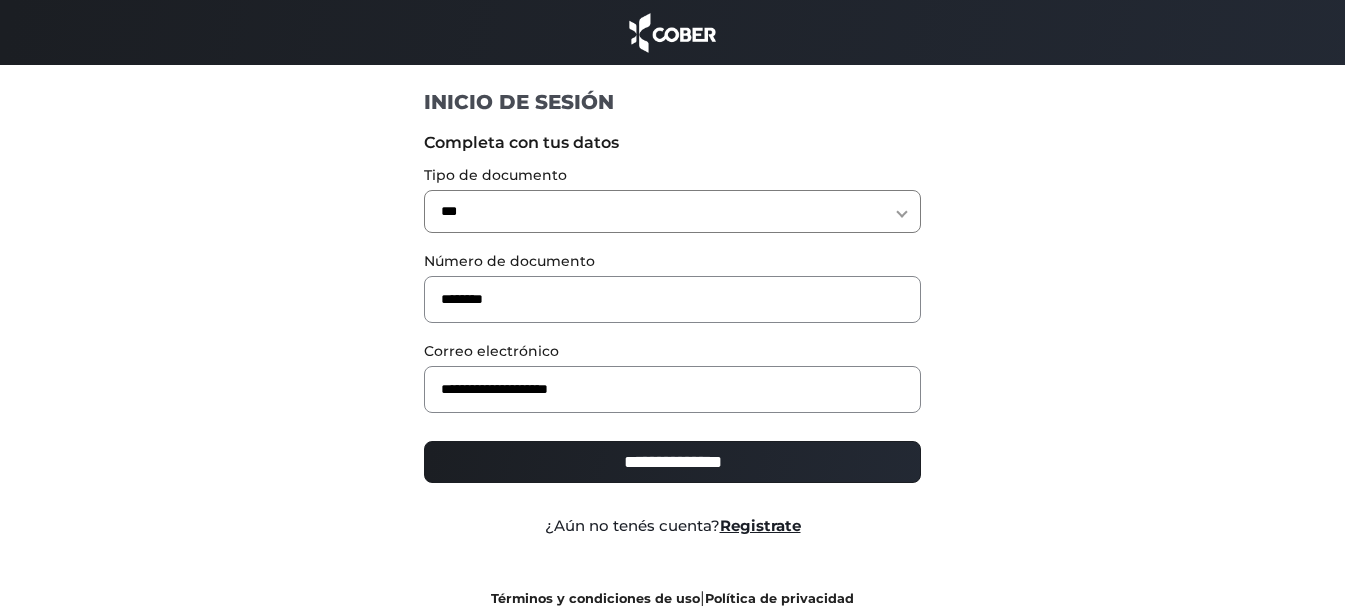 click on "**********" at bounding box center [672, 462] 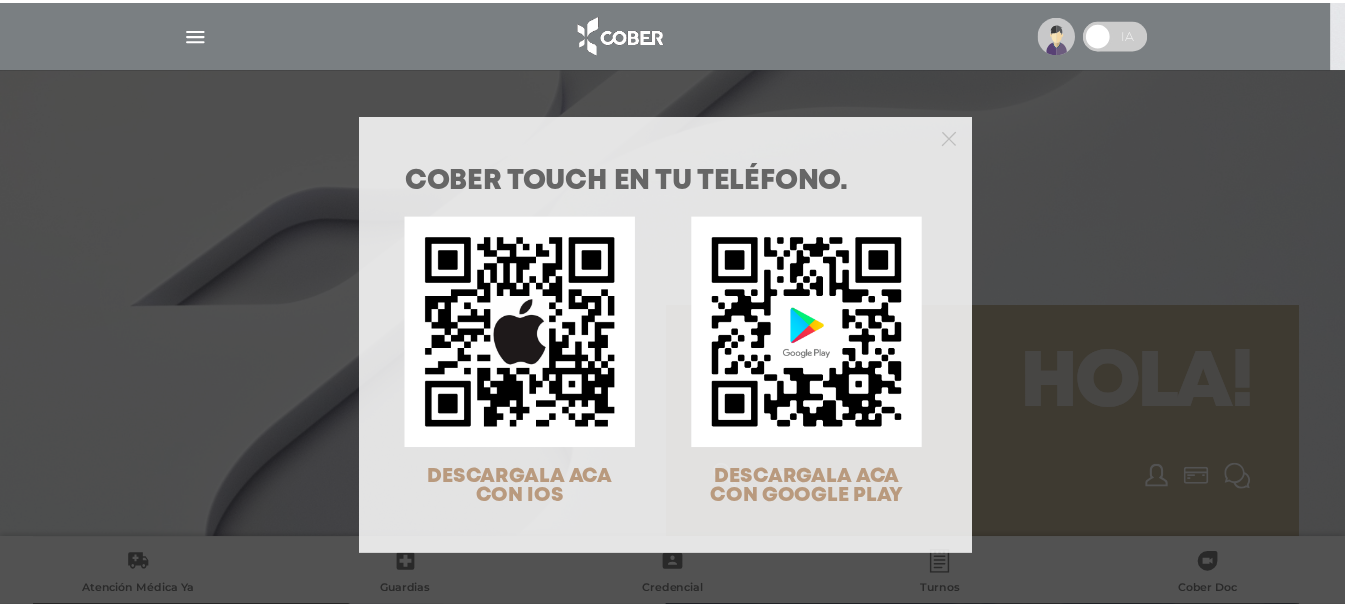 scroll, scrollTop: 0, scrollLeft: 0, axis: both 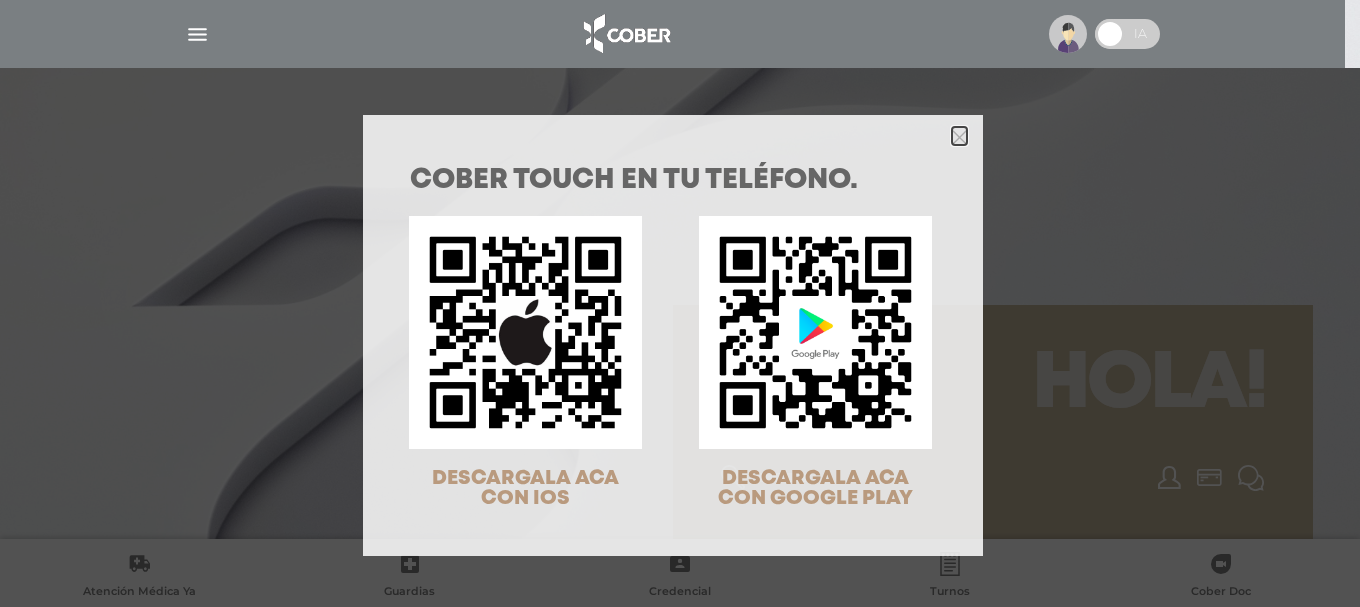 click at bounding box center [959, 137] 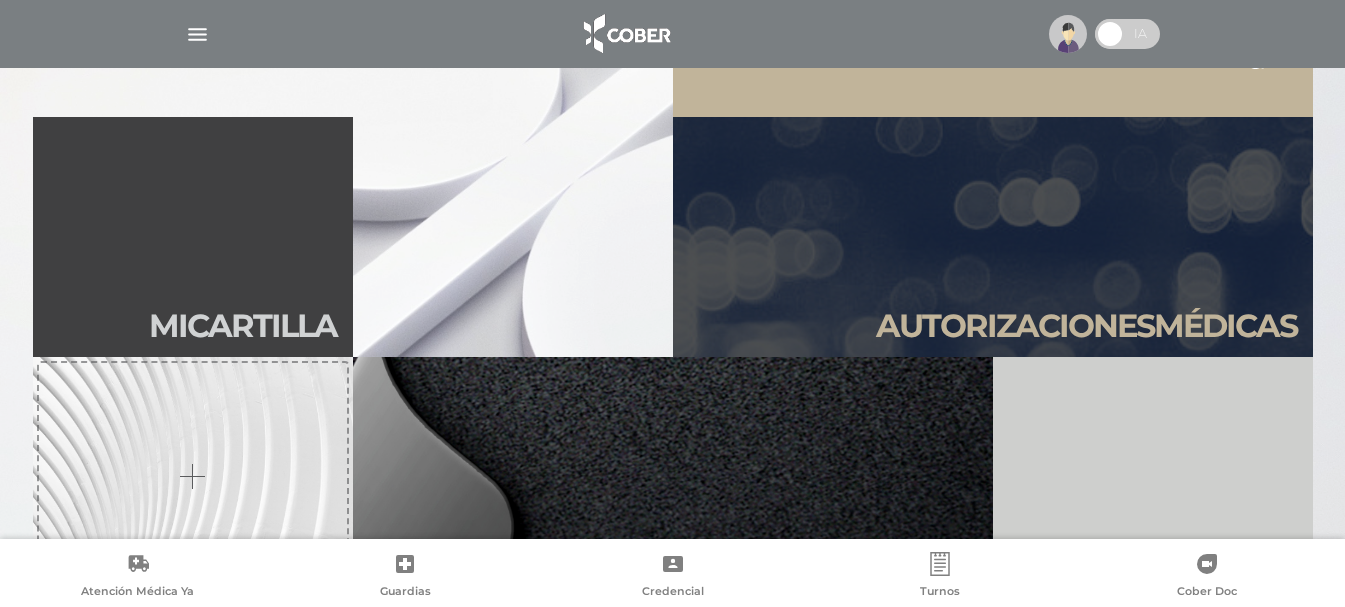 scroll, scrollTop: 500, scrollLeft: 0, axis: vertical 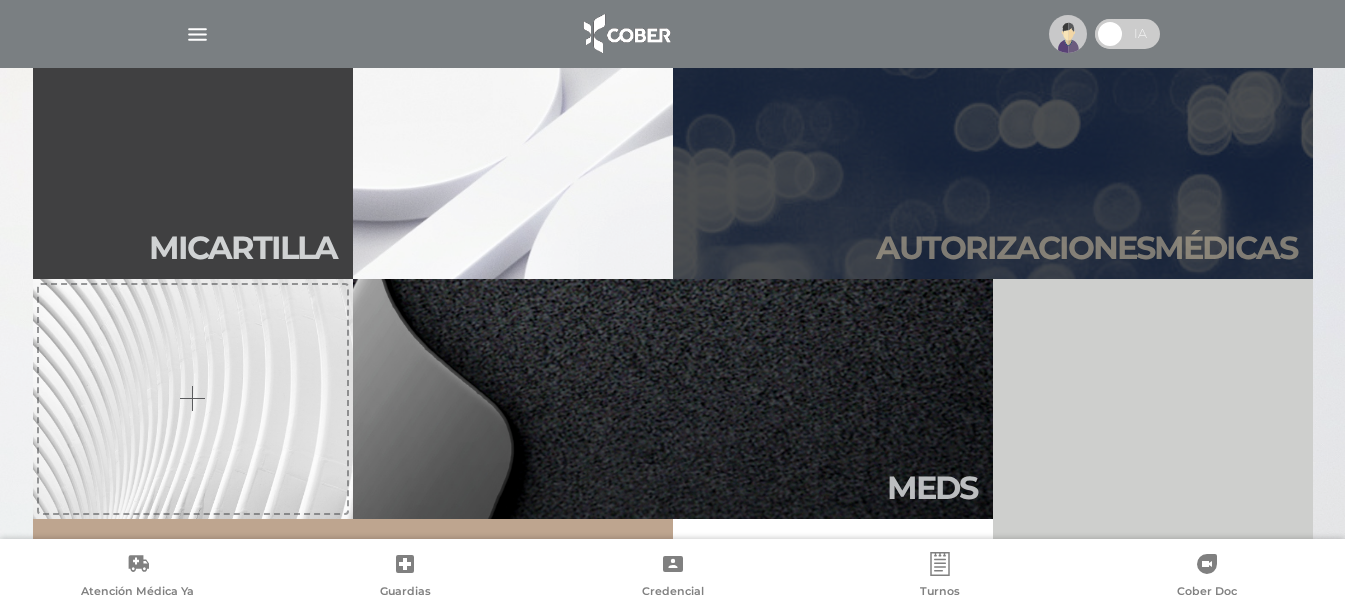 click on "Autori zaciones  médicas" at bounding box center [1086, 248] 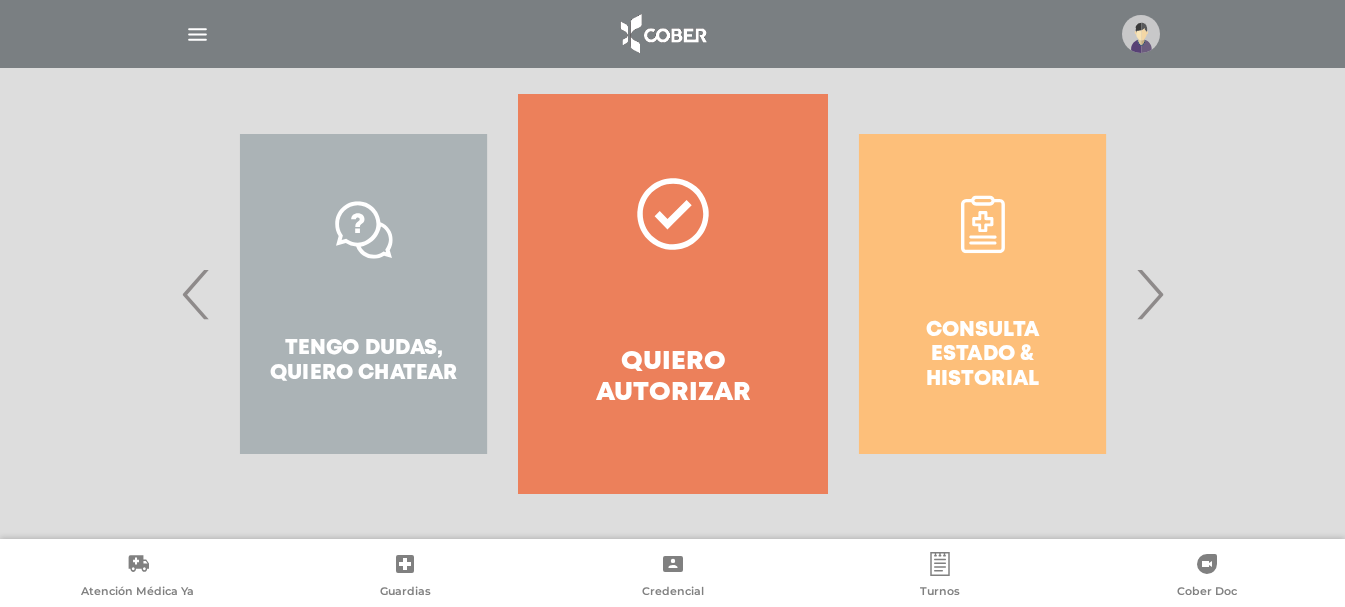 scroll, scrollTop: 397, scrollLeft: 0, axis: vertical 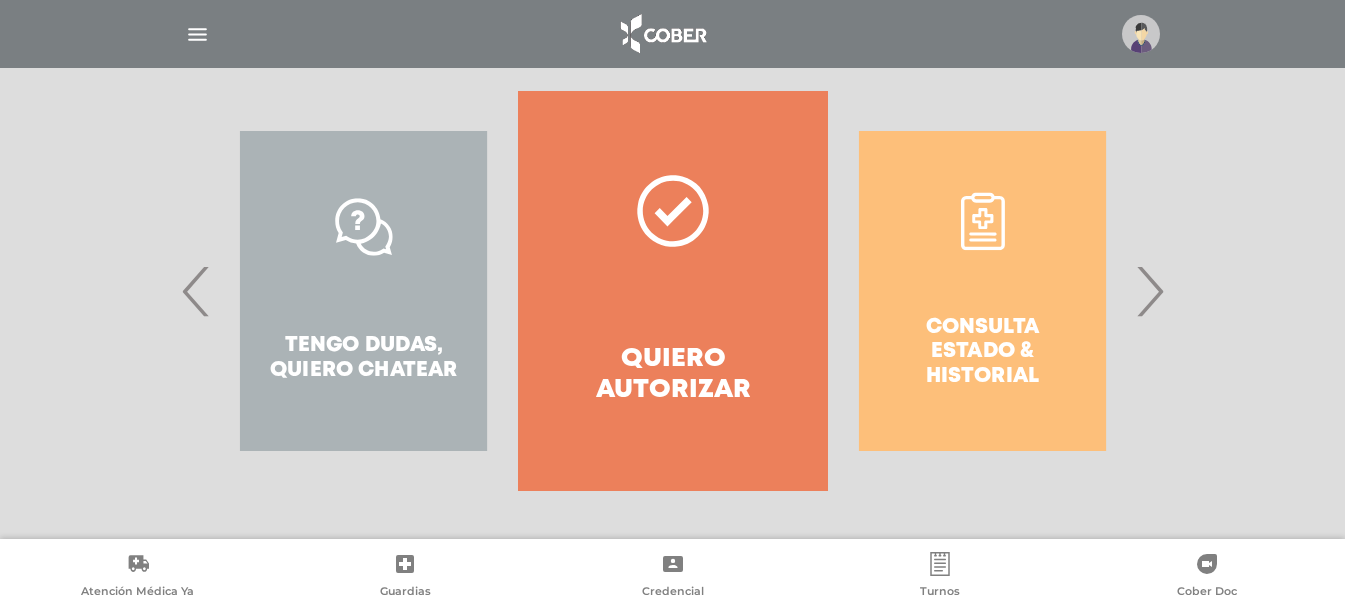 click on "Quiero autorizar" at bounding box center (672, 375) 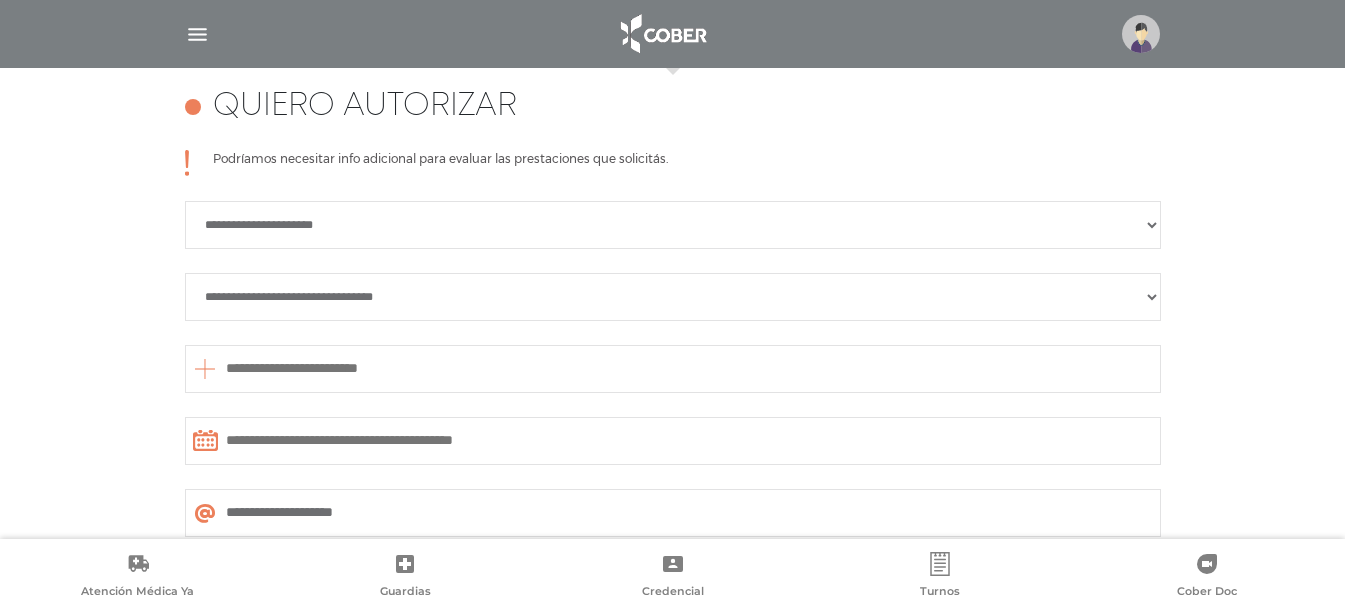 scroll, scrollTop: 888, scrollLeft: 0, axis: vertical 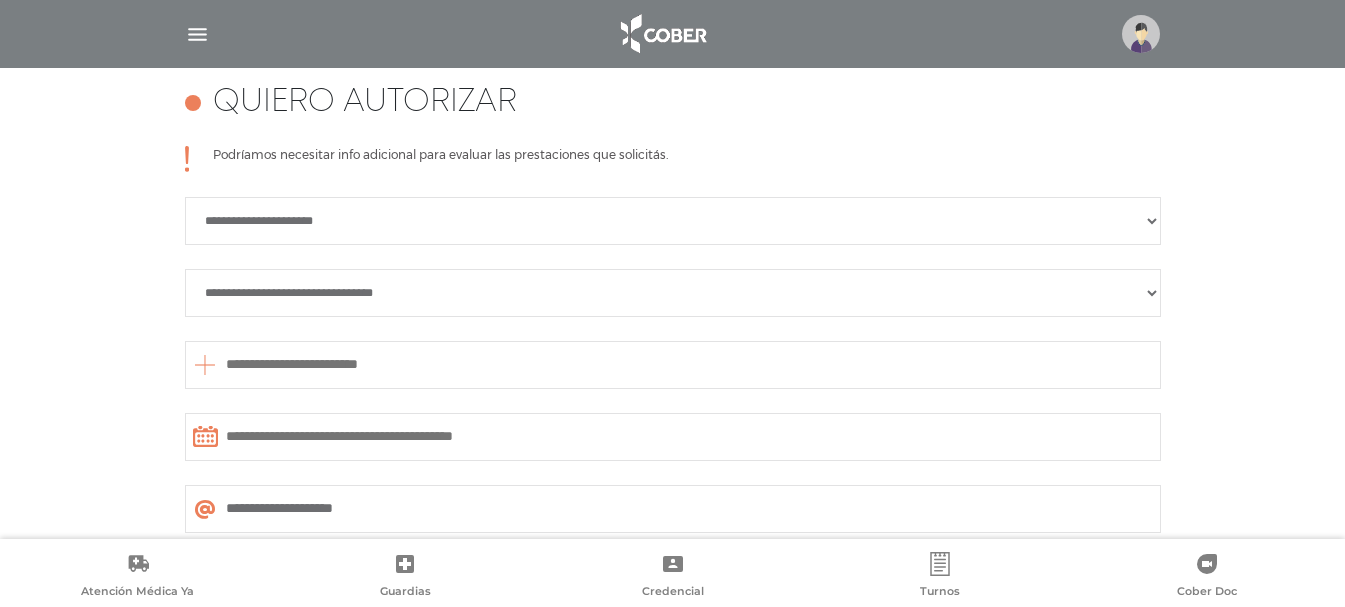 click on "**********" at bounding box center (673, 221) 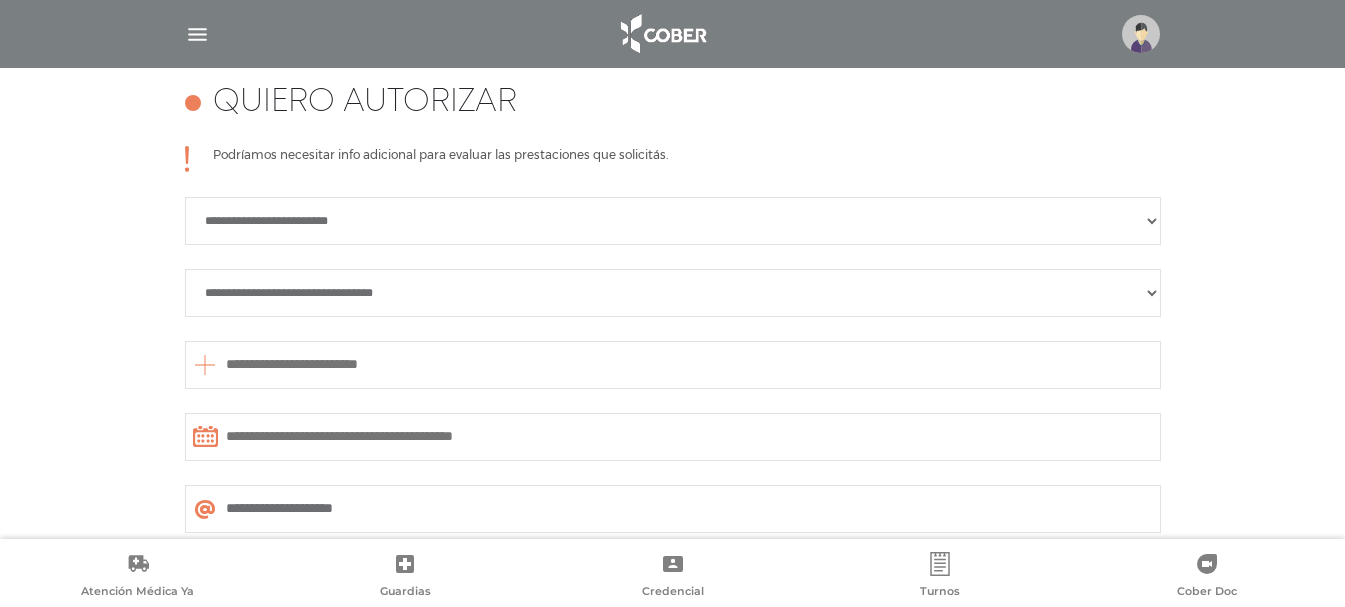 click on "**********" at bounding box center [673, 293] 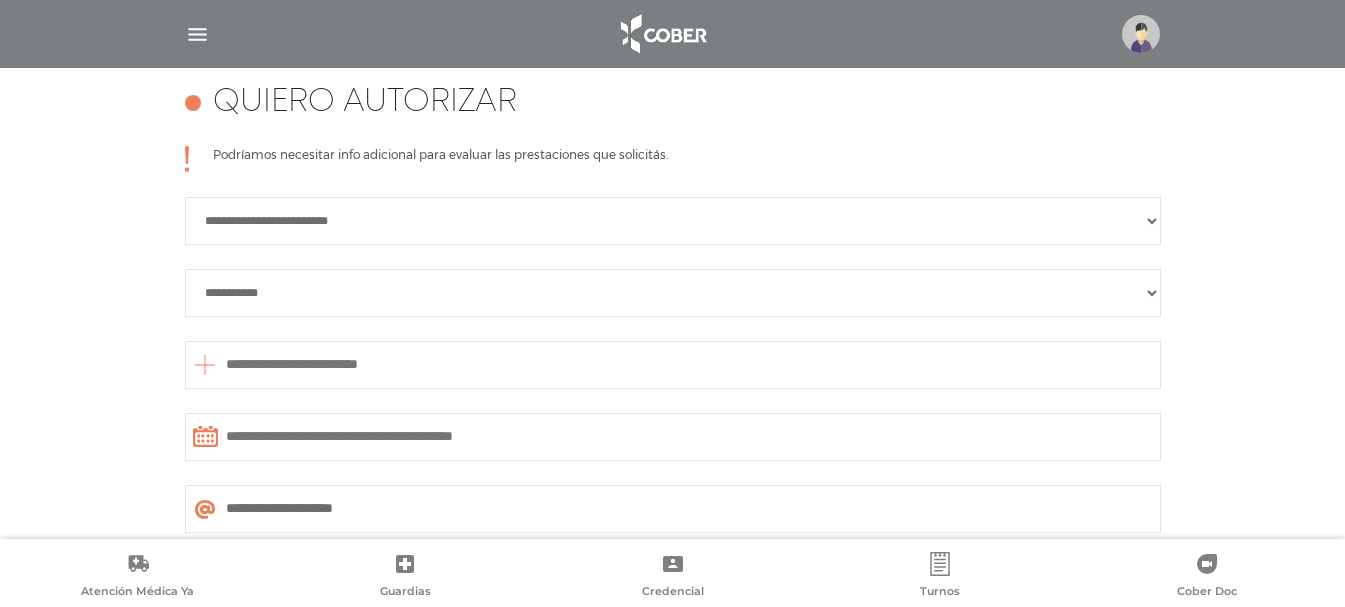click on "**********" at bounding box center [673, 293] 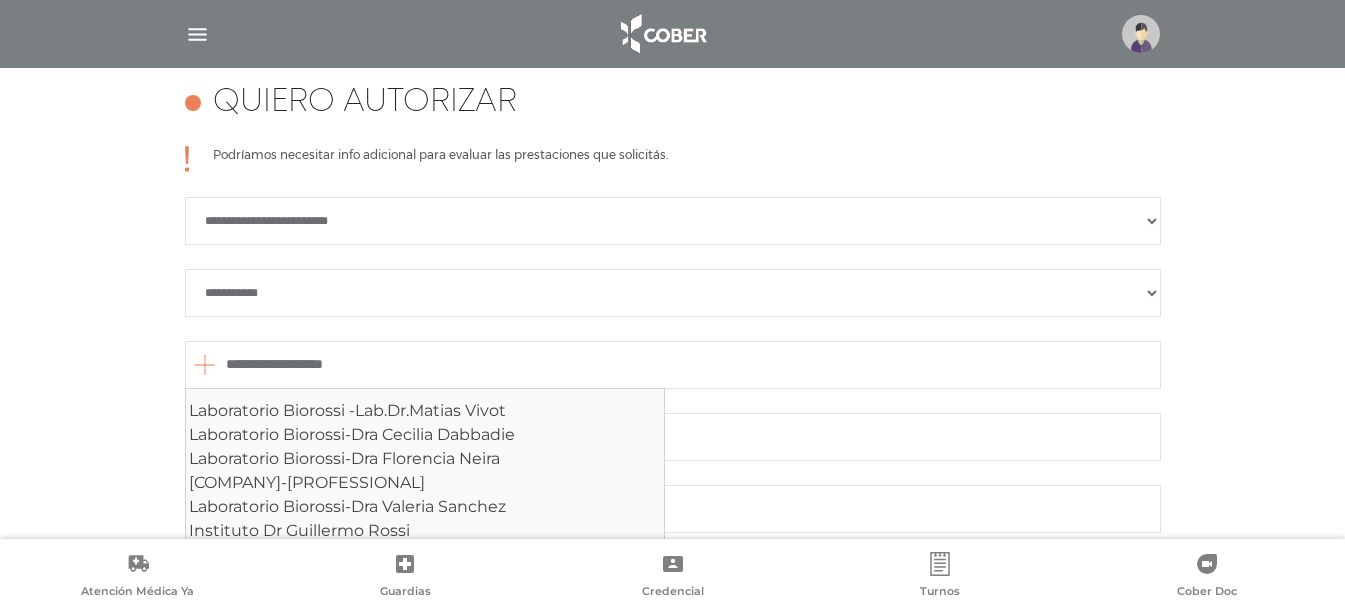 scroll, scrollTop: 1055, scrollLeft: 0, axis: vertical 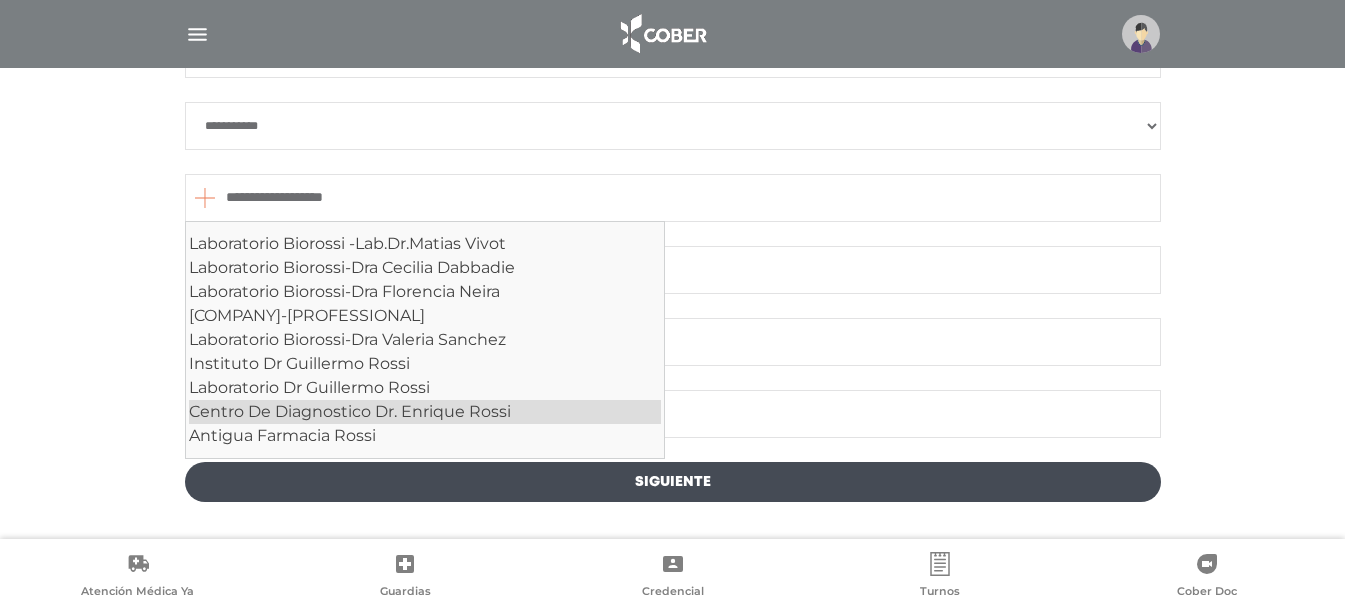 click on "Centro De Diagnostico Dr. Enrique Rossi" at bounding box center (425, 412) 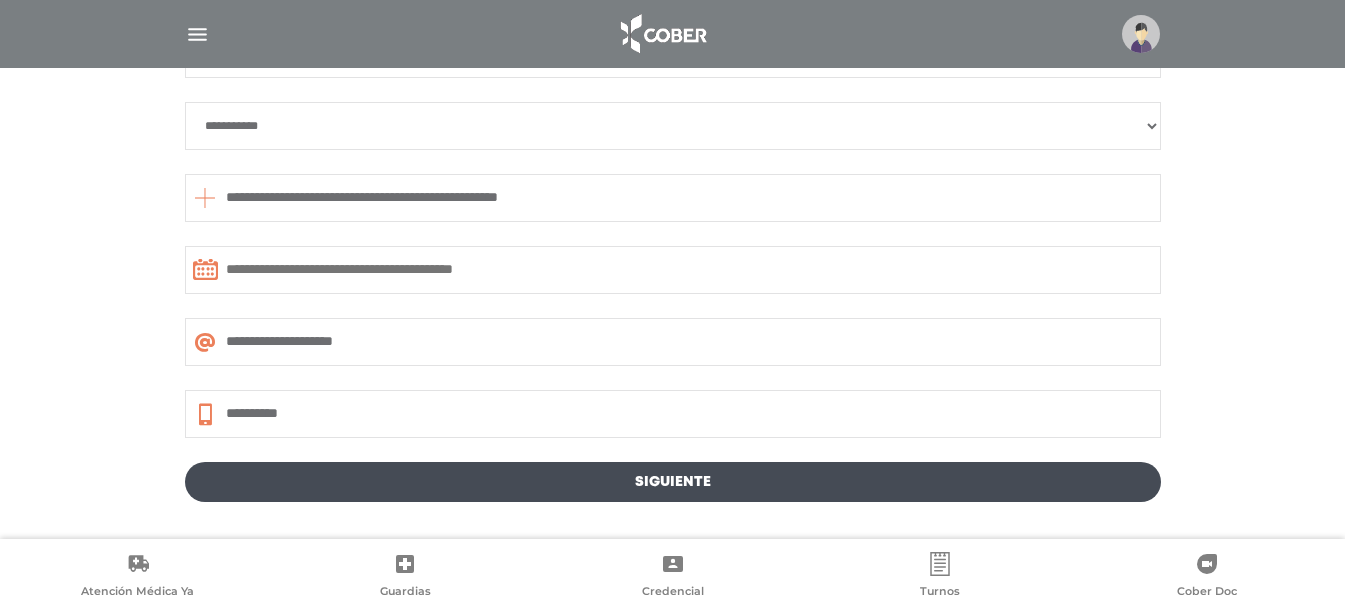 type on "**********" 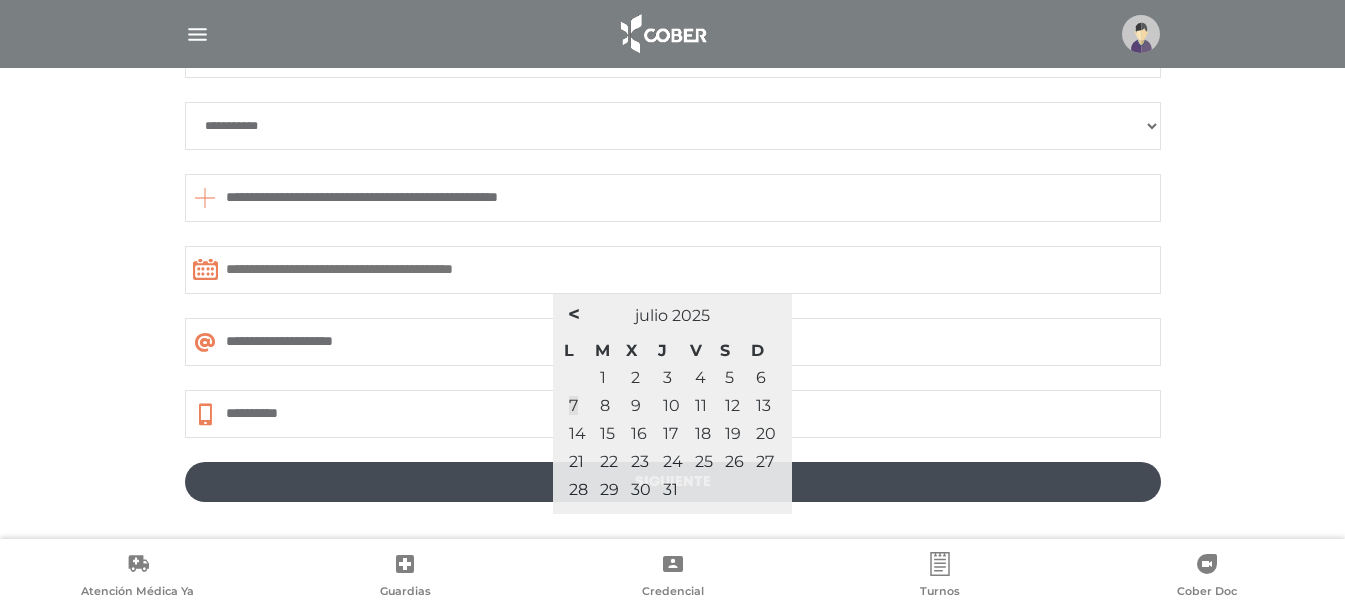 click at bounding box center [673, 270] 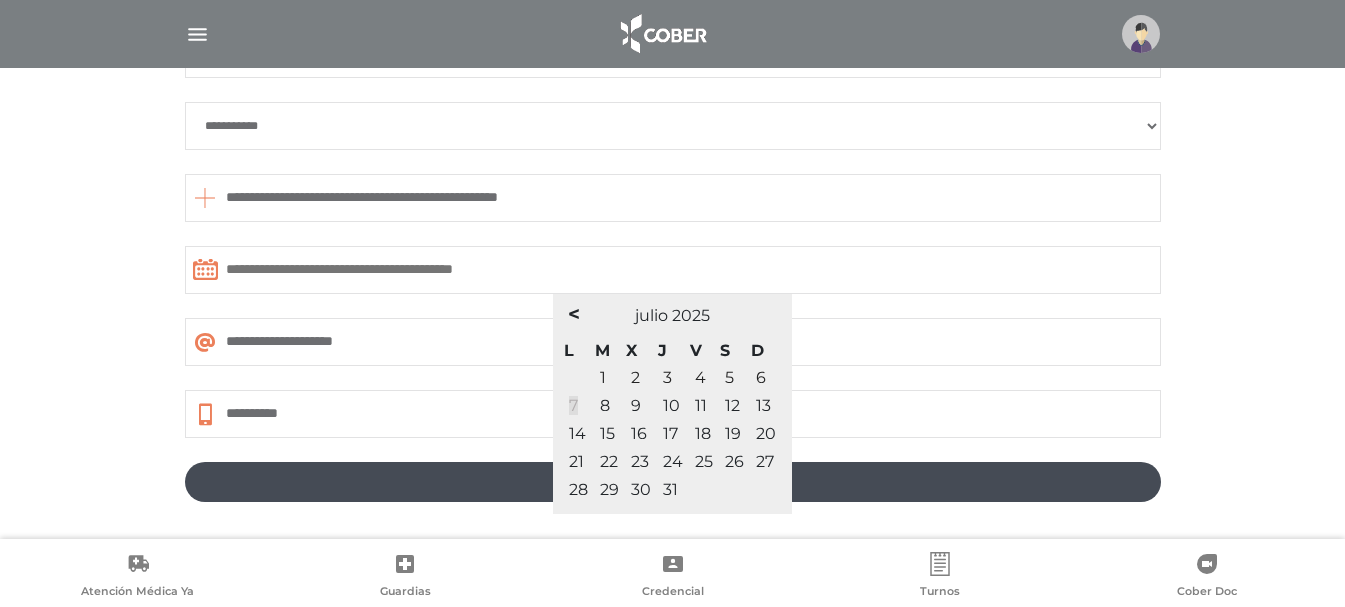 click on "7" at bounding box center (573, 405) 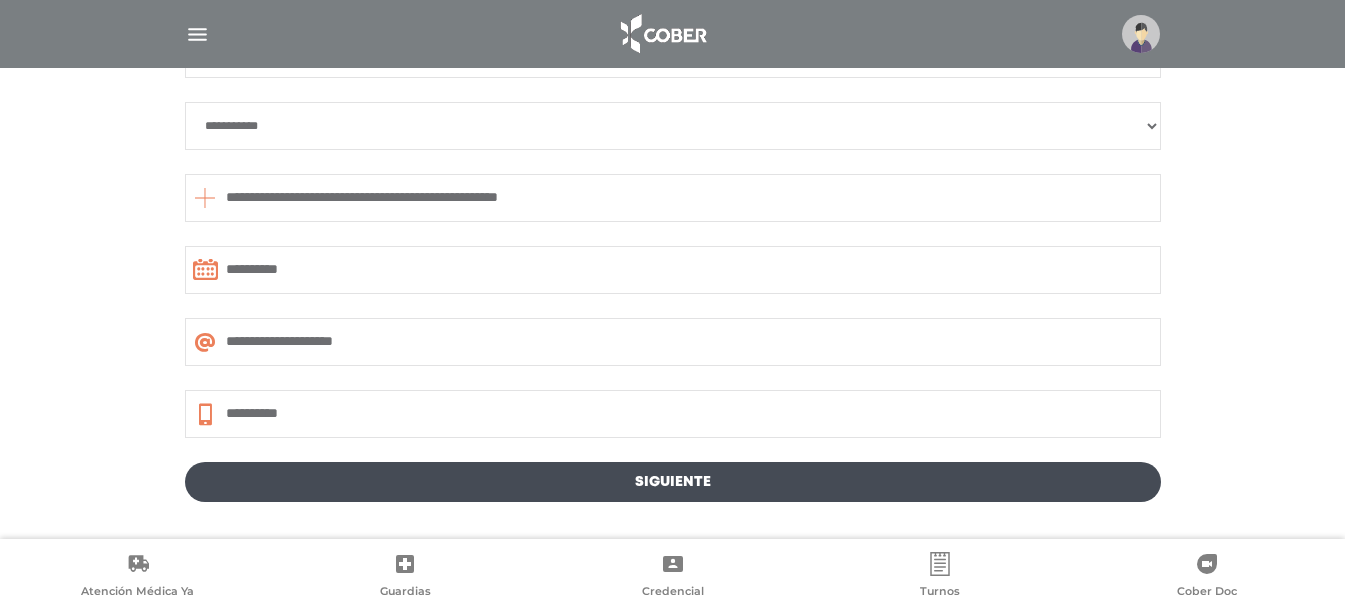 click on "Siguiente" at bounding box center [673, 482] 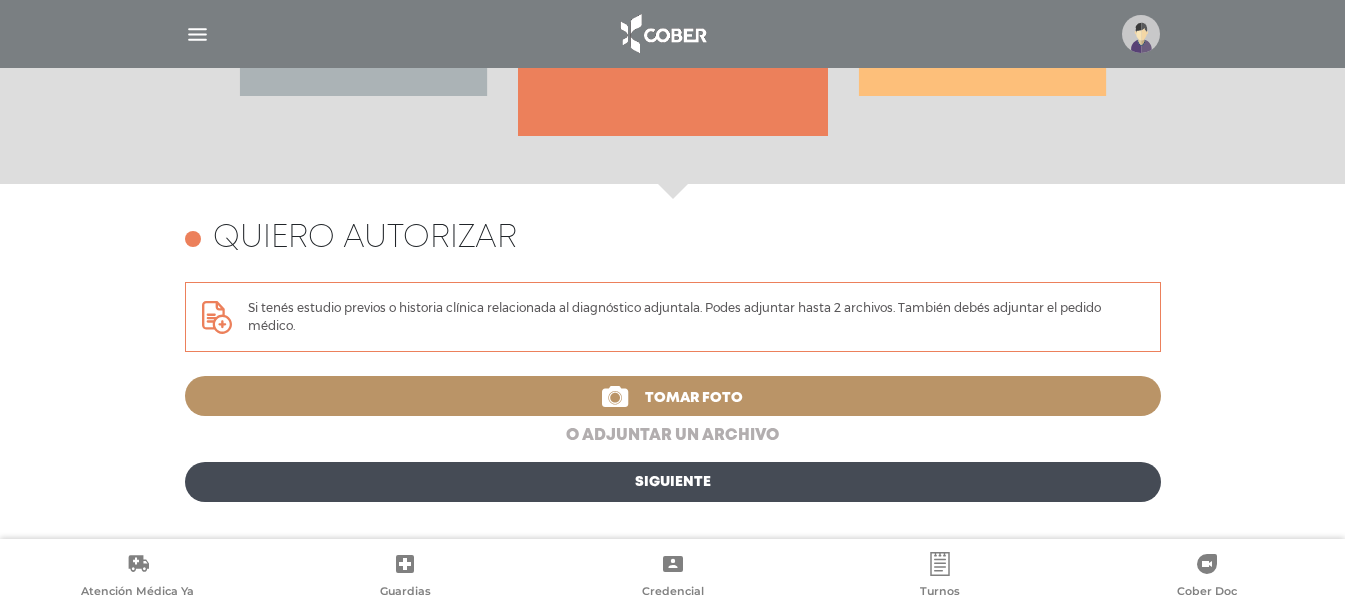 click on "o adjuntar un archivo" at bounding box center (673, 436) 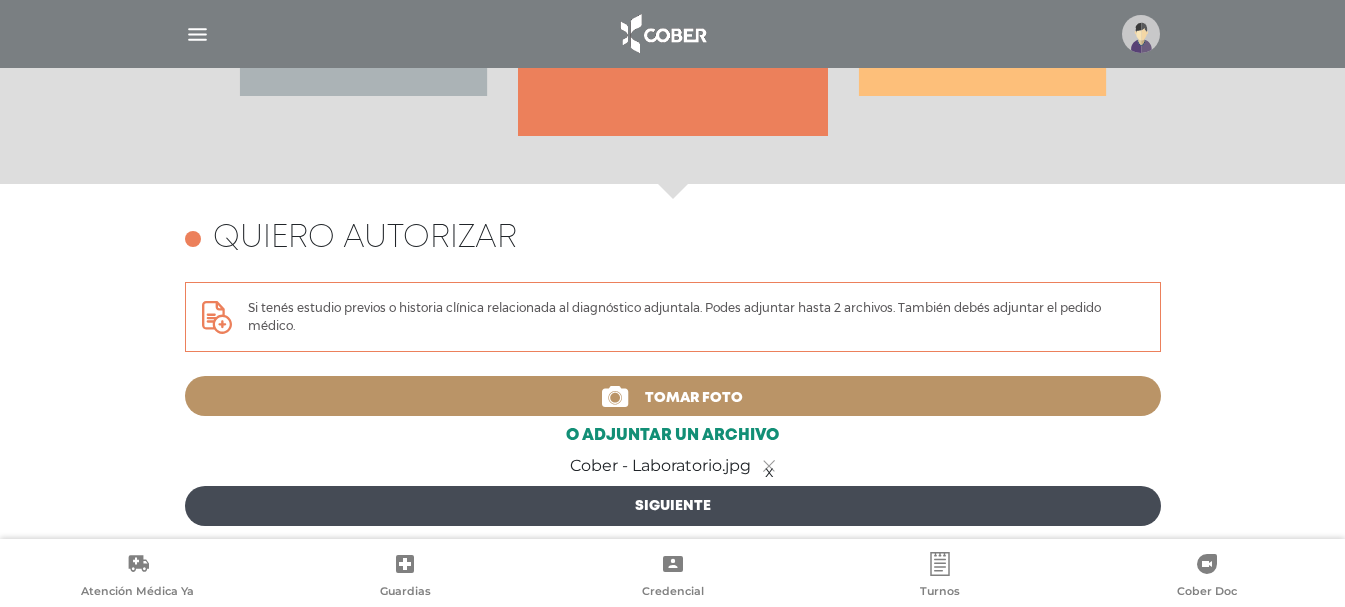 scroll, scrollTop: 868, scrollLeft: 0, axis: vertical 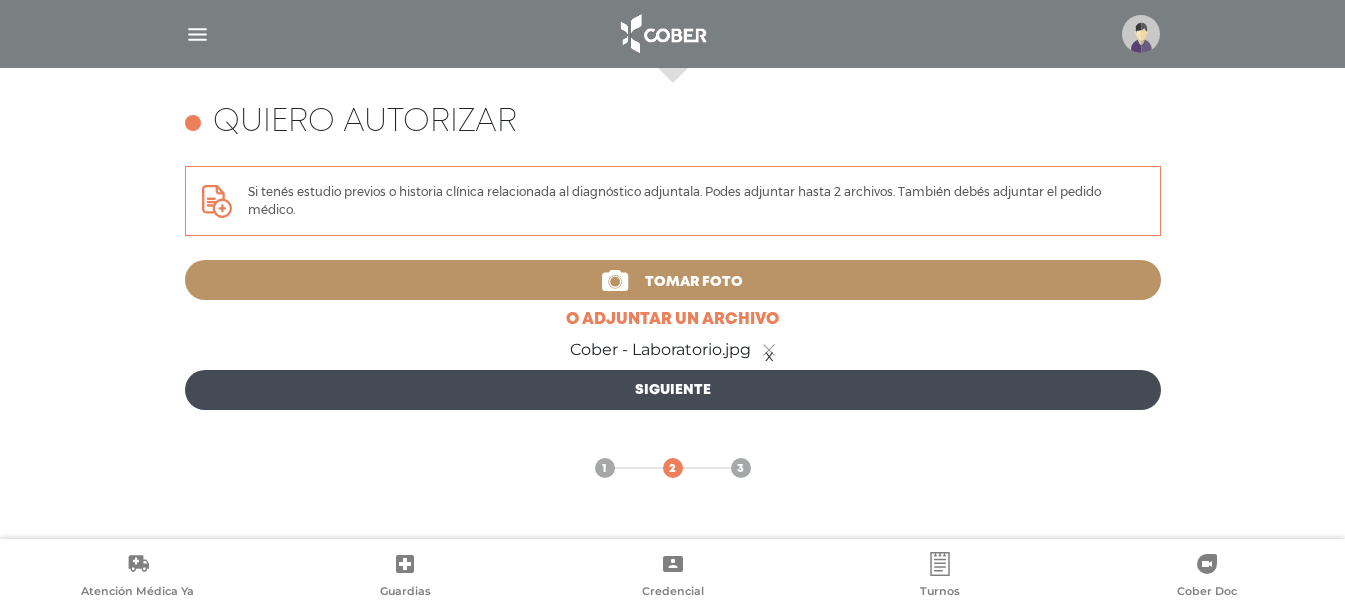 click on "Siguiente" at bounding box center [673, 390] 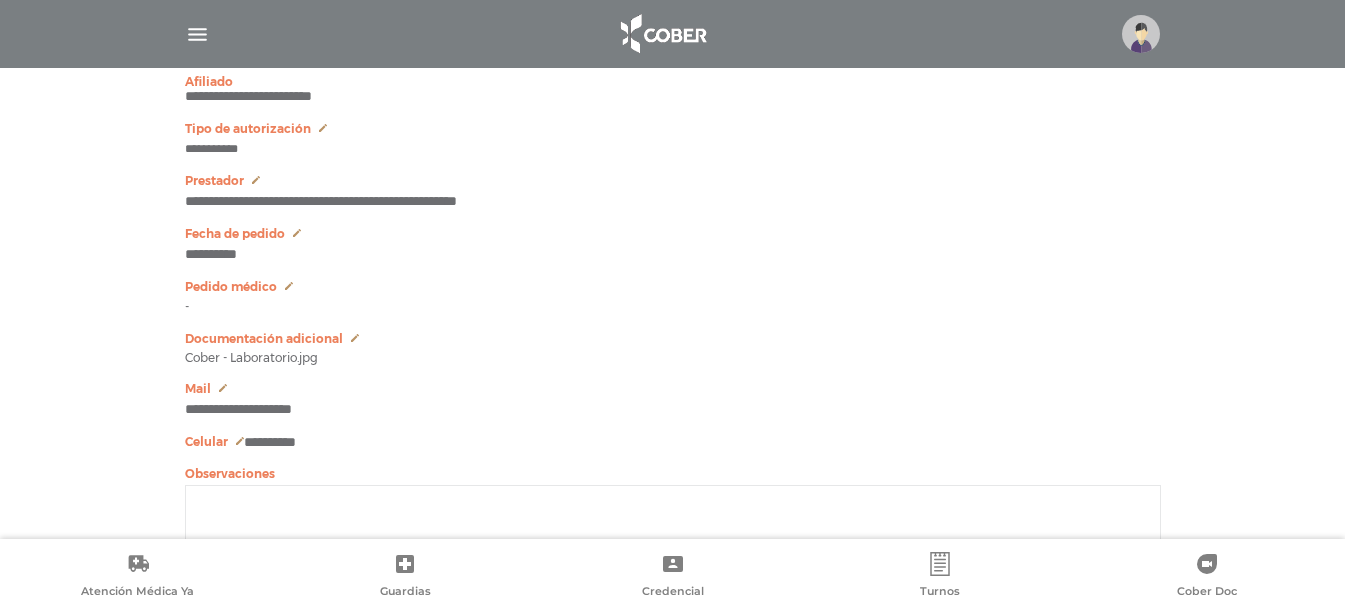 scroll, scrollTop: 1201, scrollLeft: 0, axis: vertical 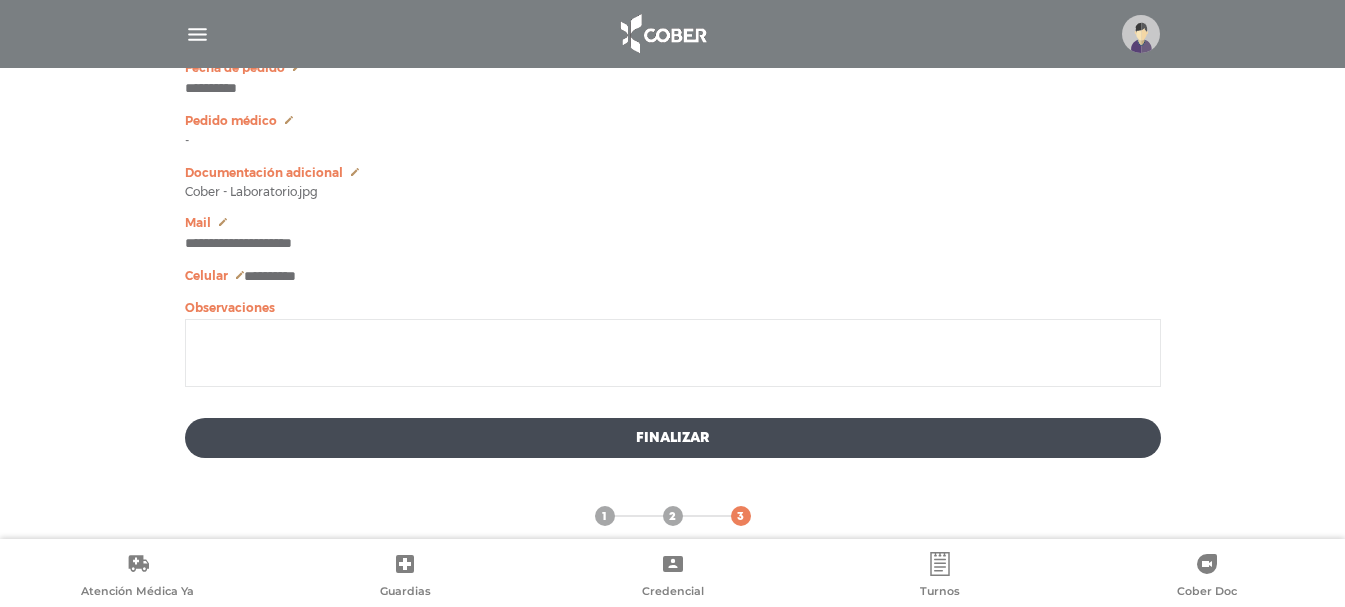 click at bounding box center (673, 353) 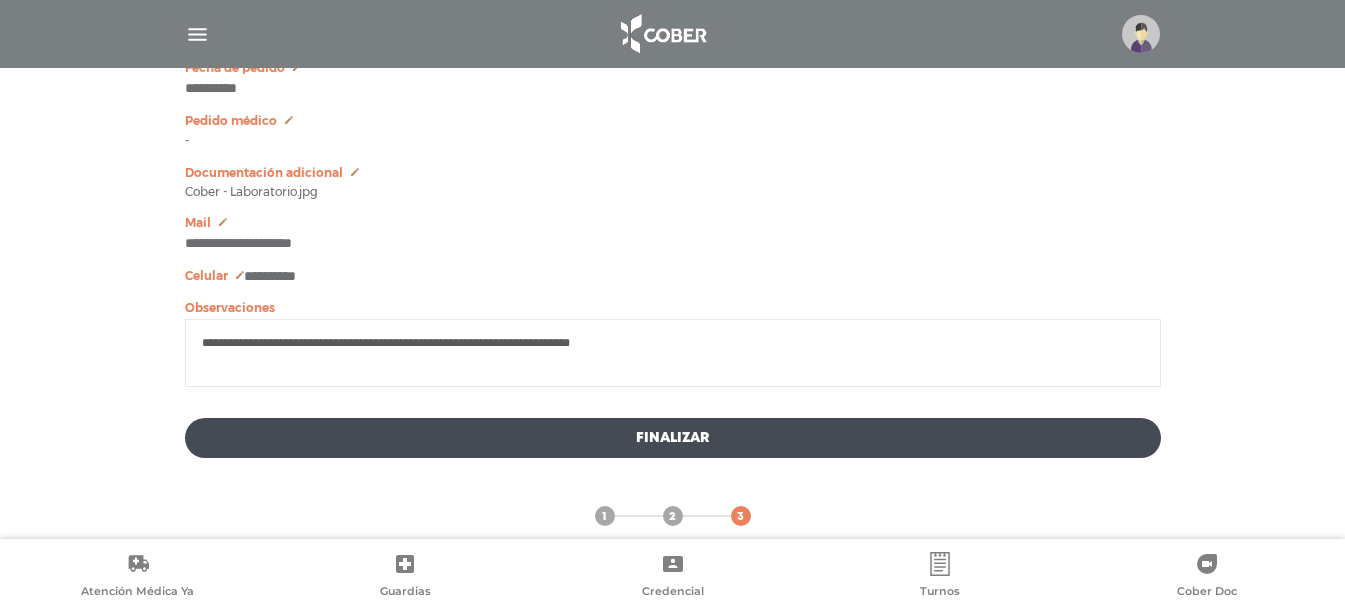 click on "**********" at bounding box center (673, 353) 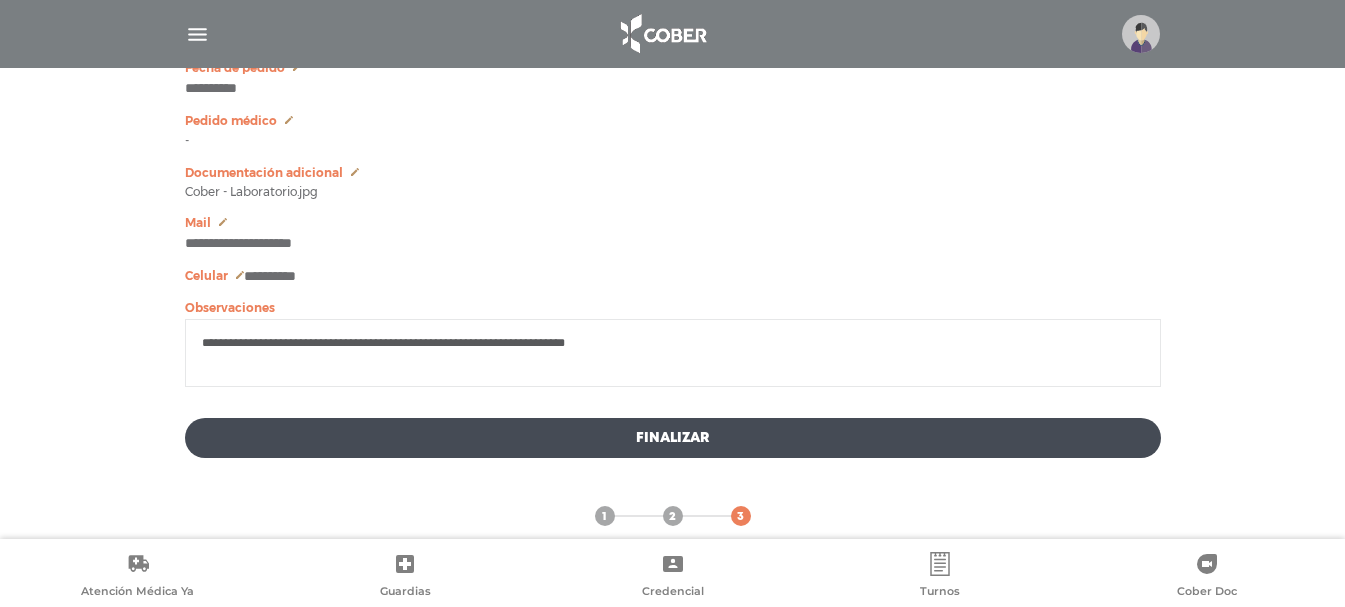 type on "**********" 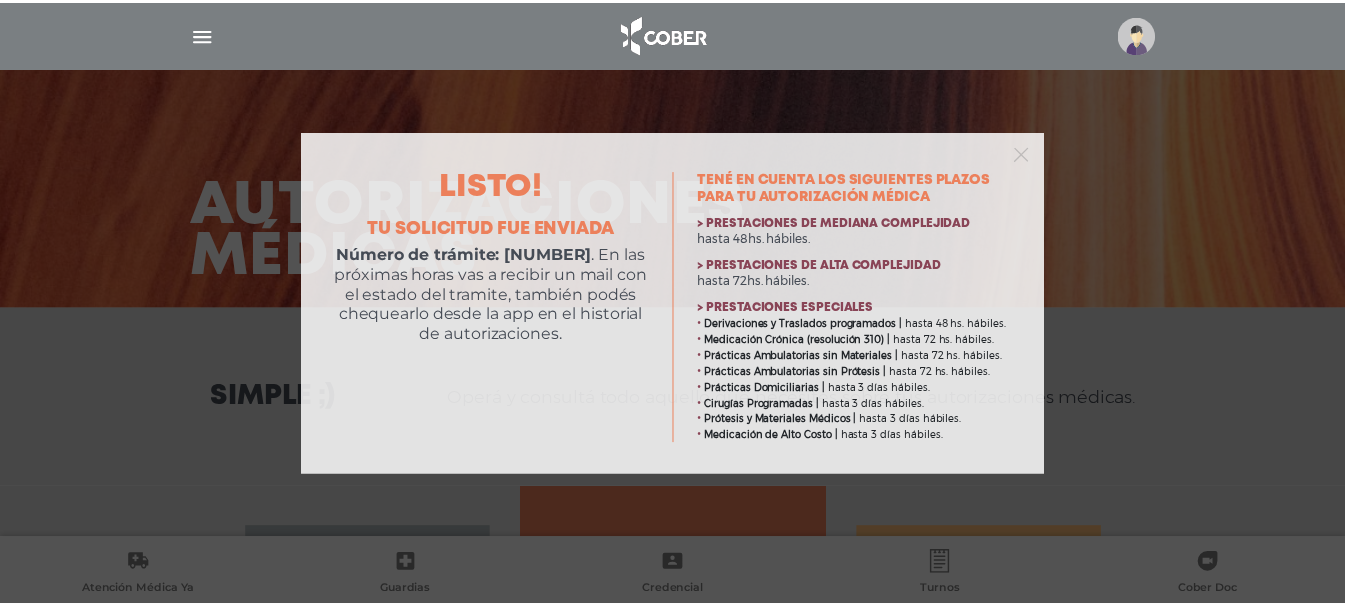 scroll, scrollTop: 0, scrollLeft: 0, axis: both 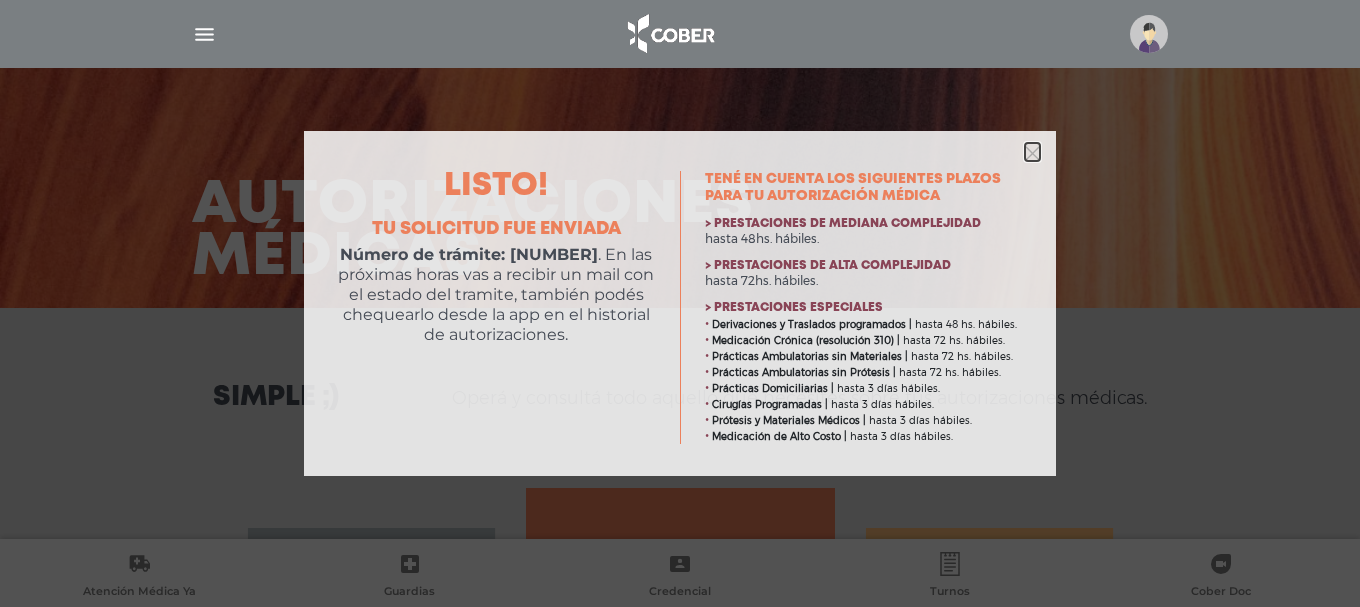 click at bounding box center (1032, 153) 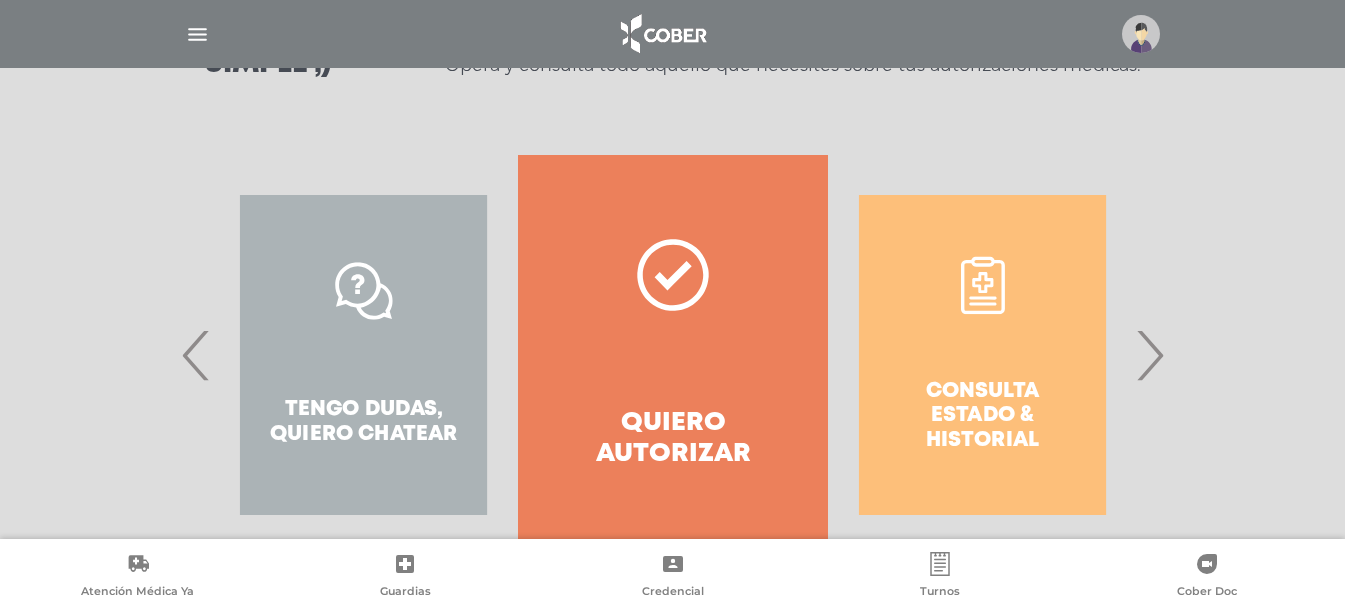 click on "Quiero autorizar" at bounding box center (672, 439) 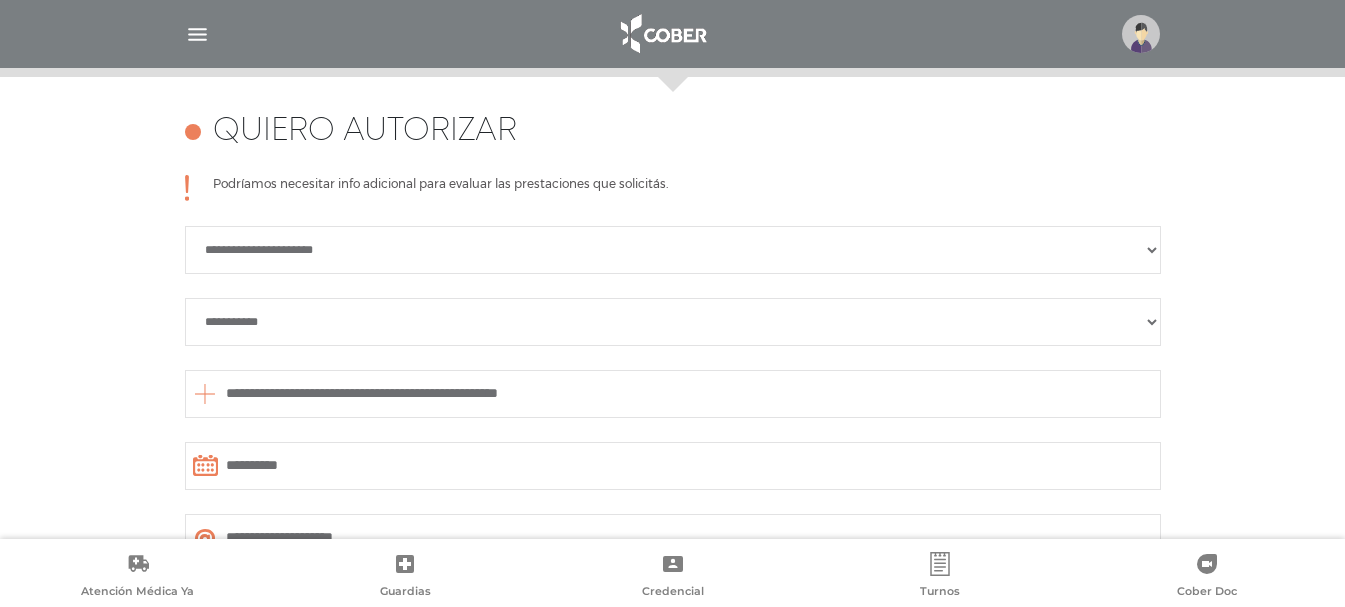 scroll, scrollTop: 888, scrollLeft: 0, axis: vertical 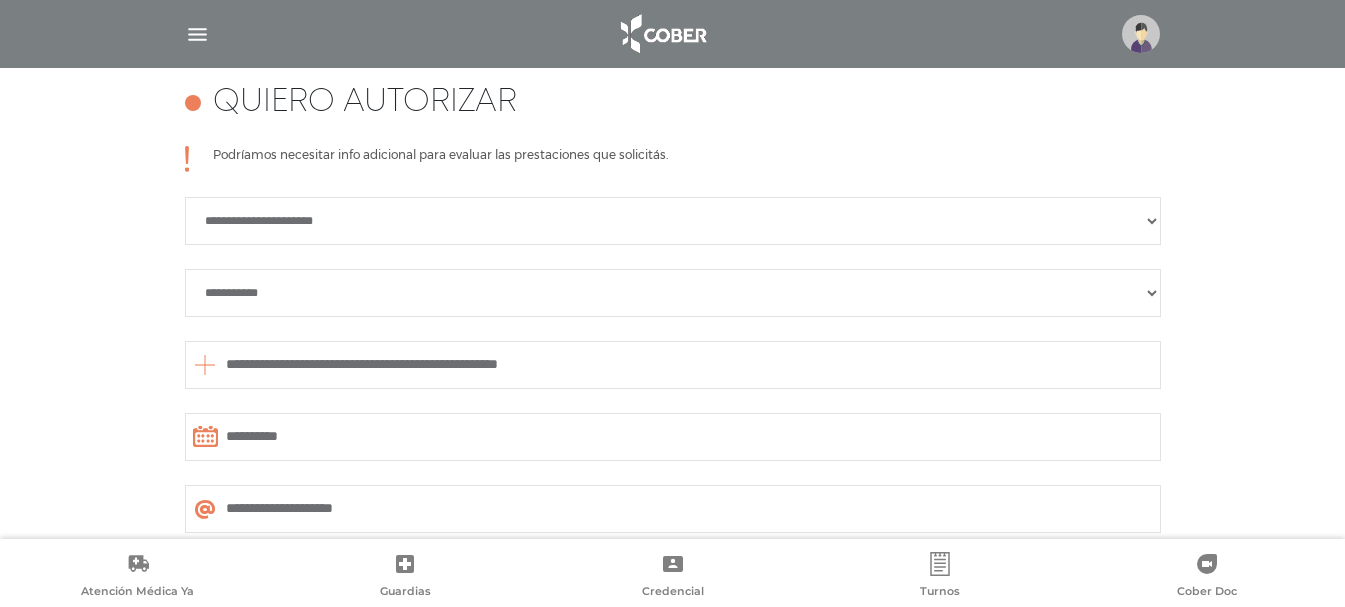 click on "**********" at bounding box center [673, 221] 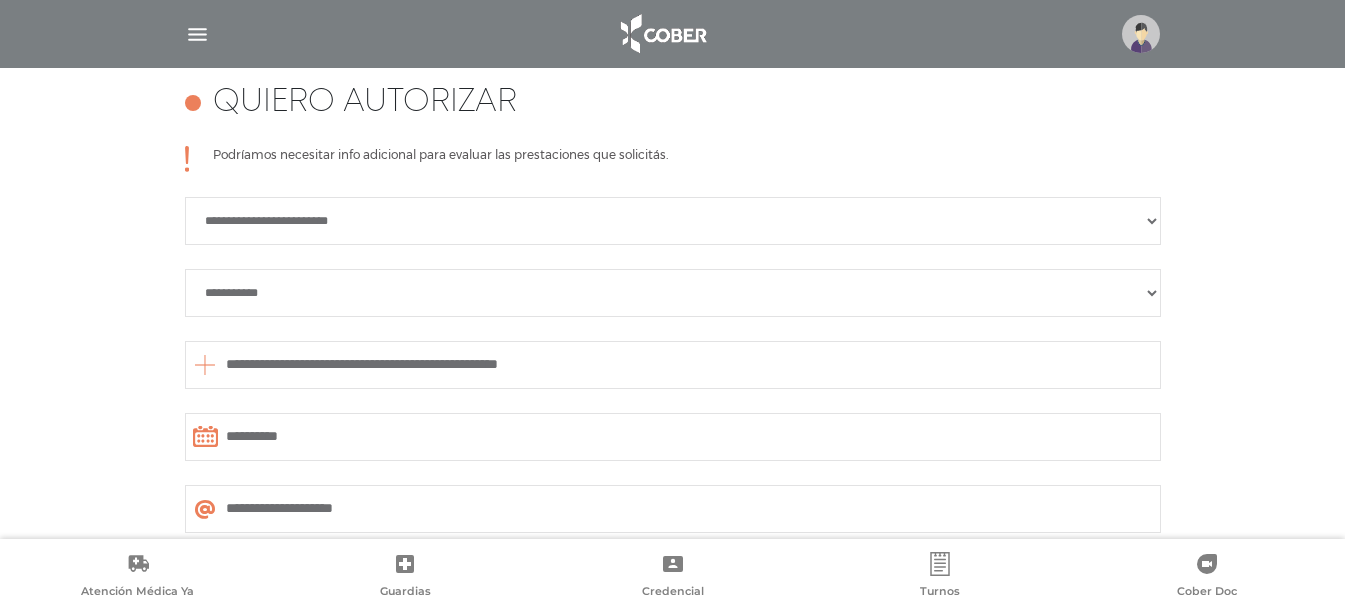 click on "**********" at bounding box center (673, 221) 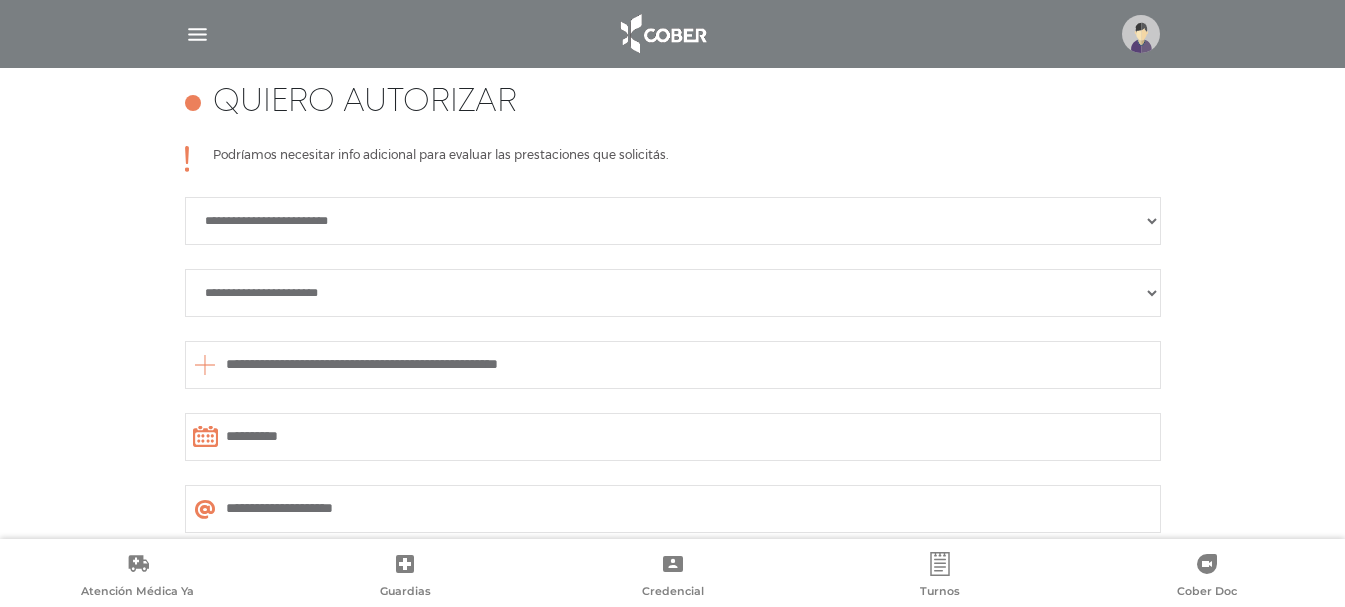 click on "**********" at bounding box center [673, 293] 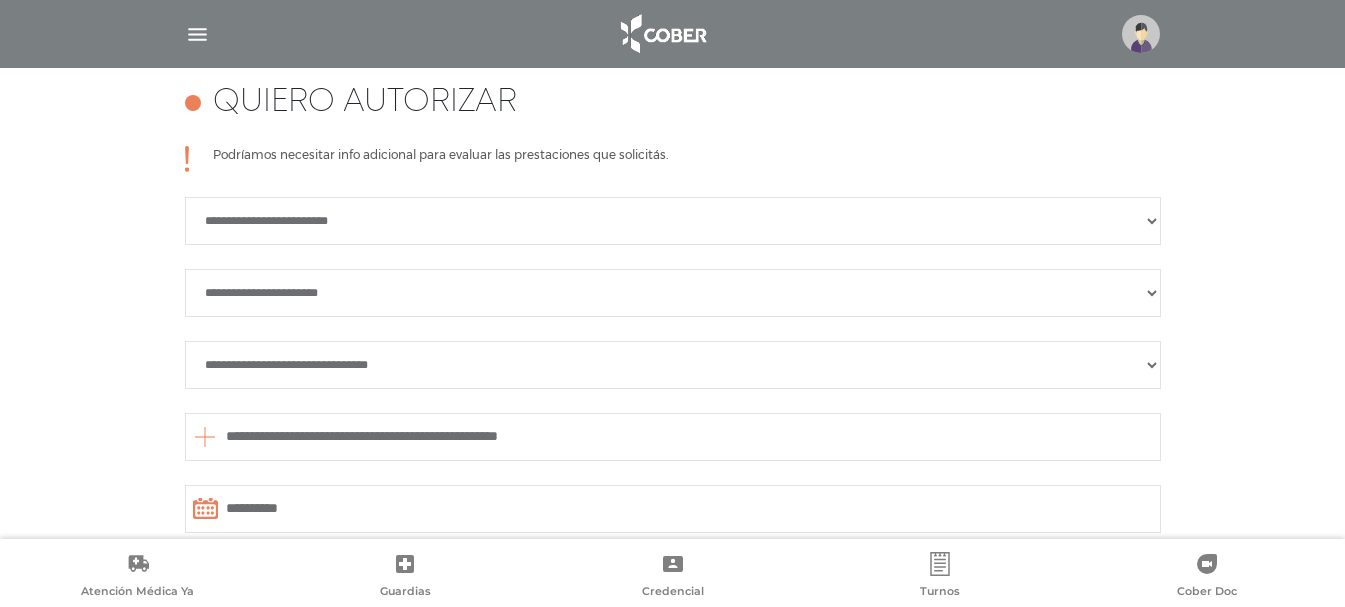 click on "**********" at bounding box center [673, 365] 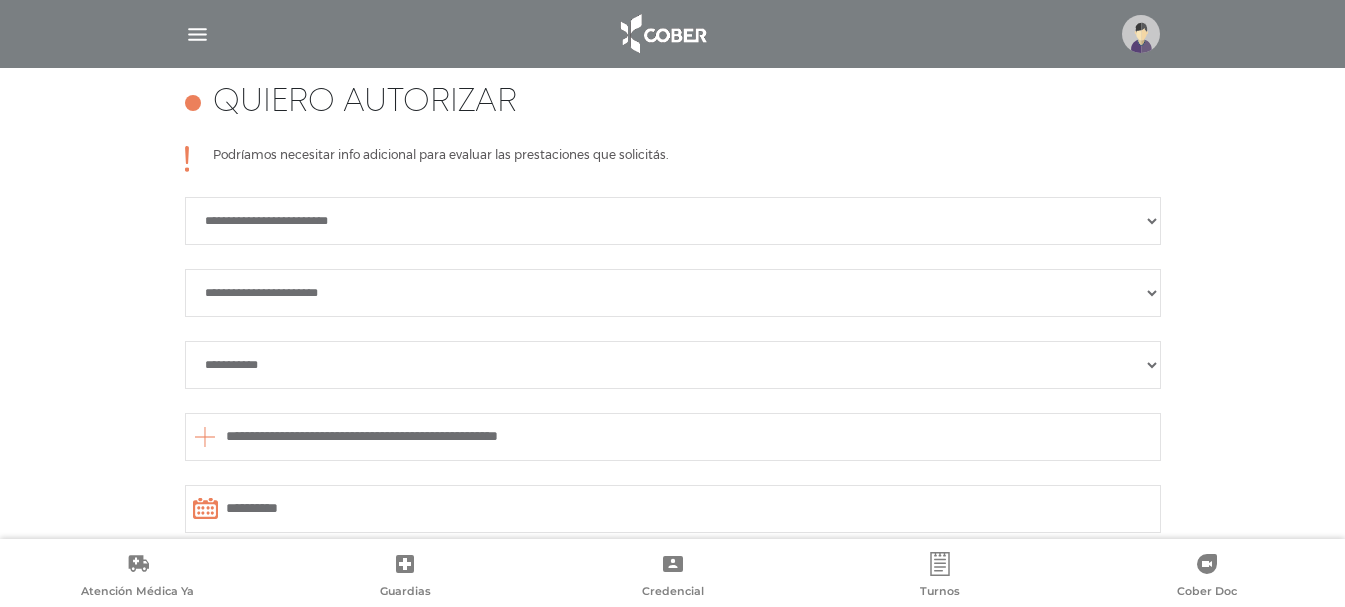 click on "**********" at bounding box center [673, 365] 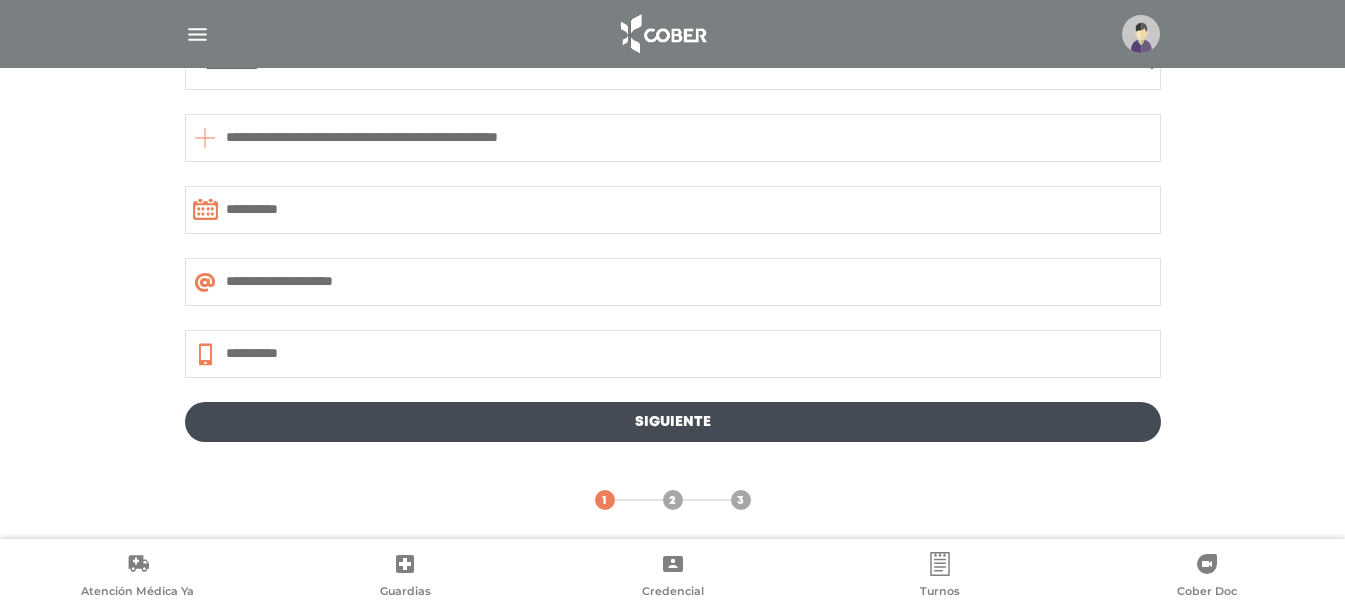 scroll, scrollTop: 1194, scrollLeft: 0, axis: vertical 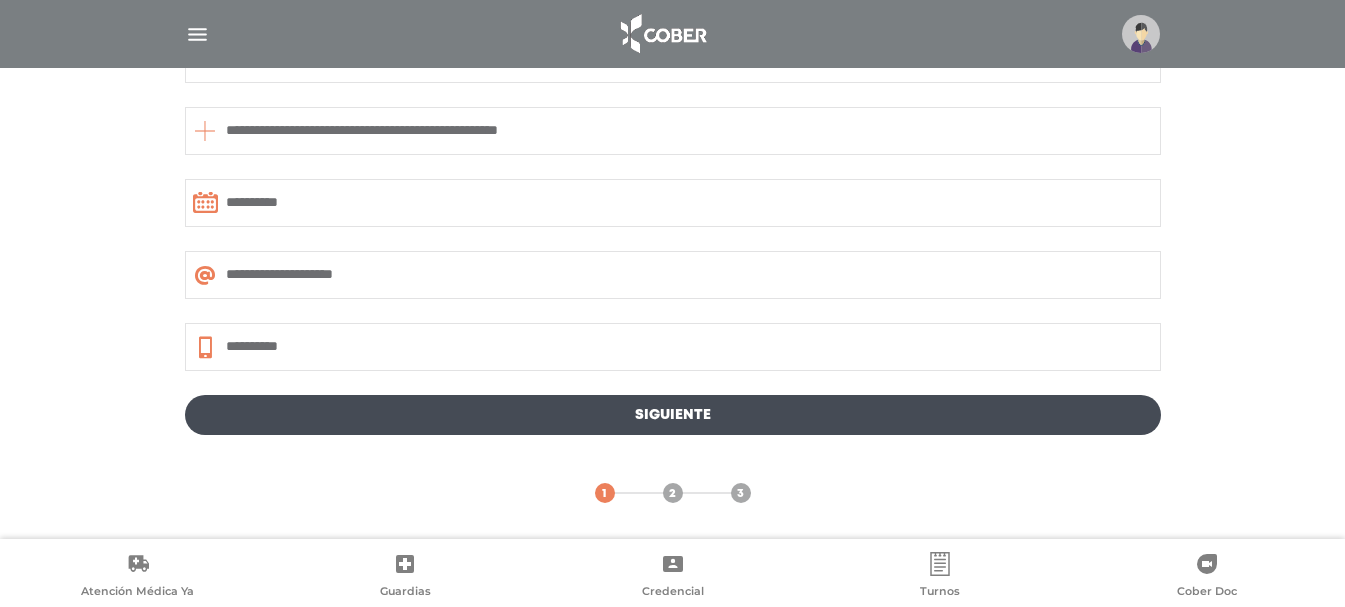 click on "Siguiente" at bounding box center [673, 415] 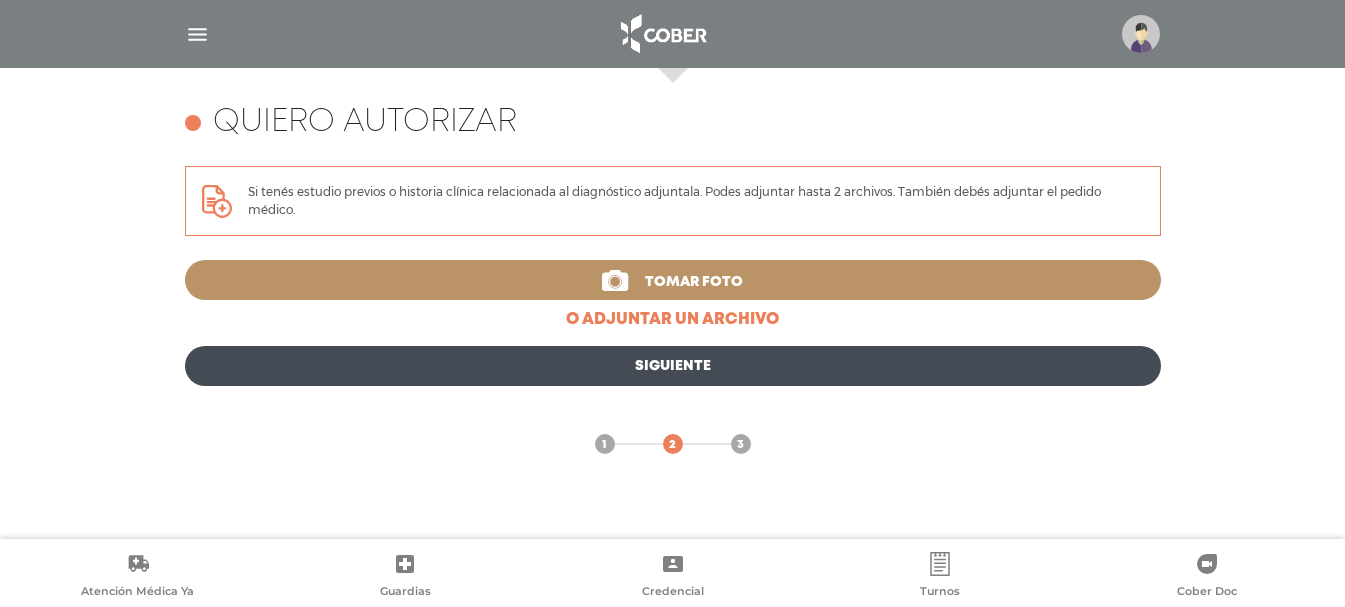 scroll, scrollTop: 819, scrollLeft: 0, axis: vertical 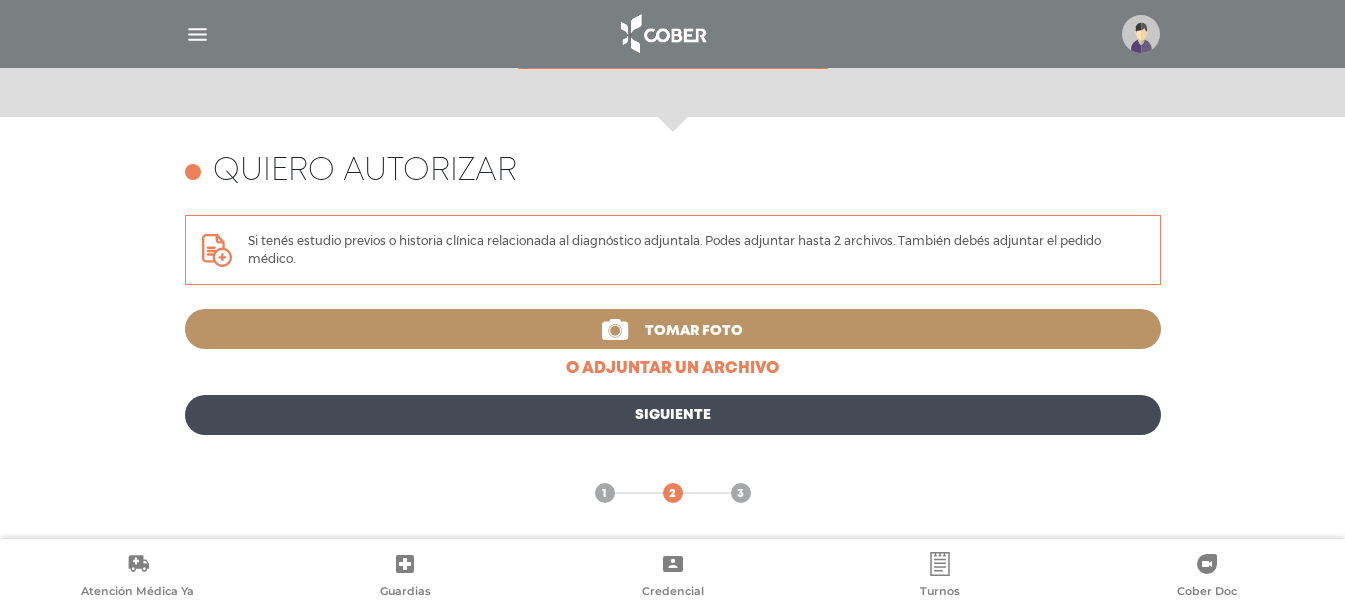 click on "Tomar foto" at bounding box center [694, 331] 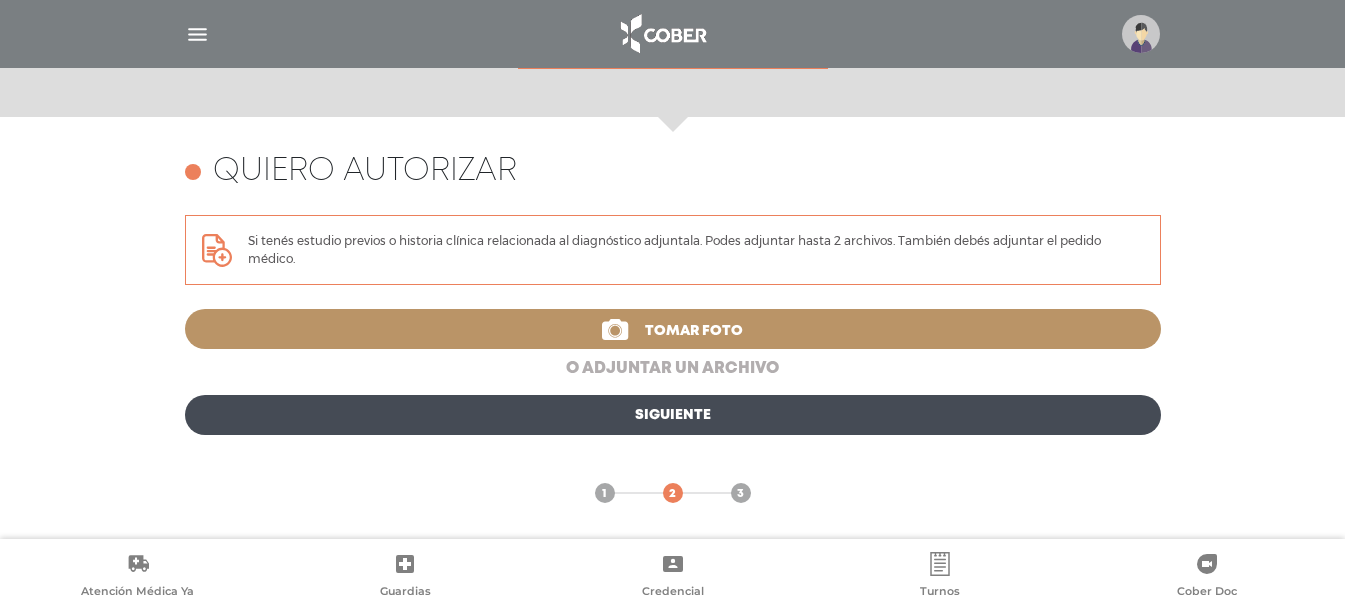 click on "o adjuntar un archivo" at bounding box center (673, 369) 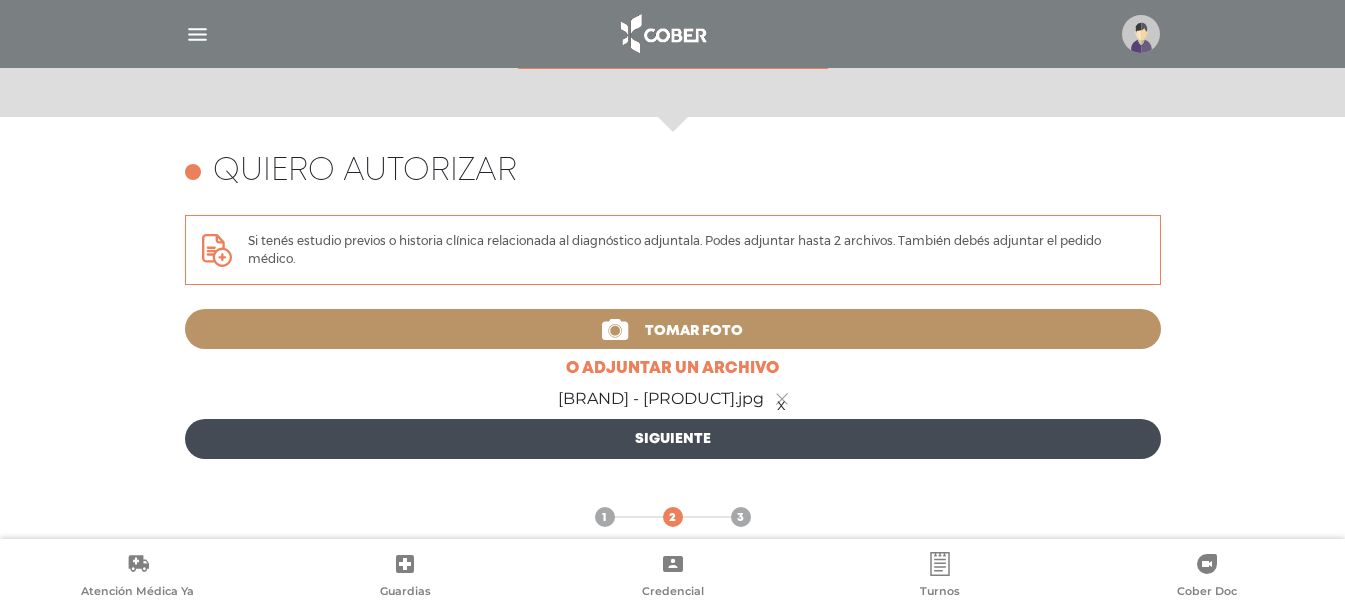 click on "Siguiente" at bounding box center [673, 439] 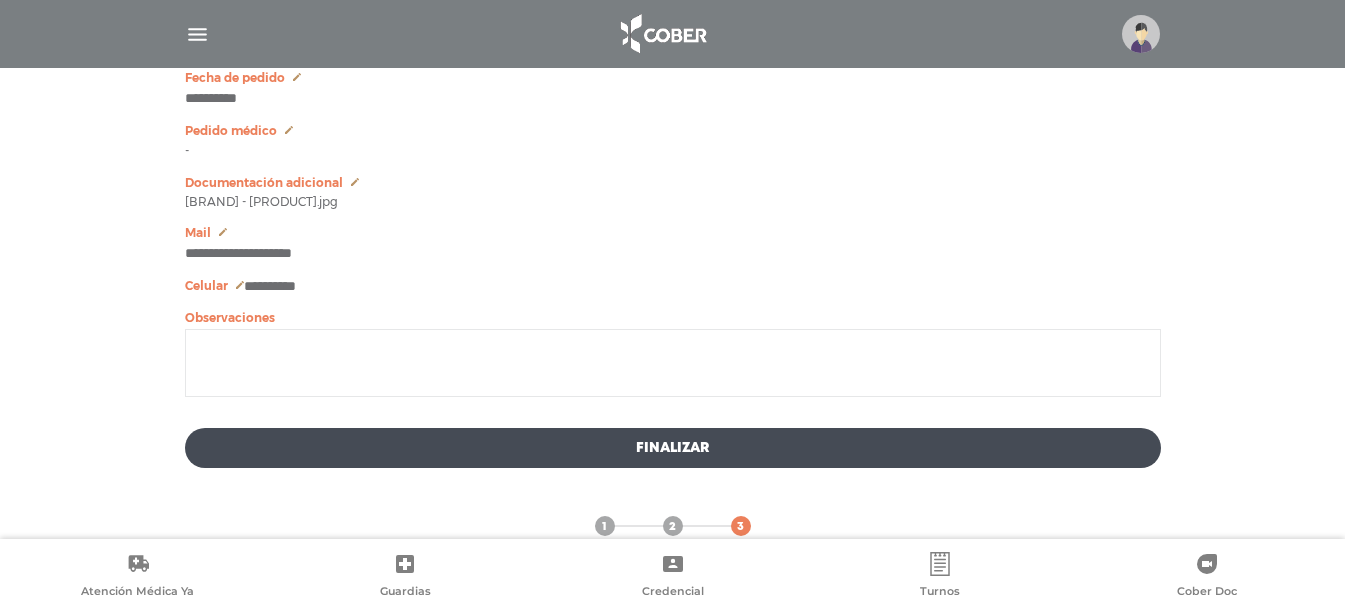 scroll, scrollTop: 1288, scrollLeft: 0, axis: vertical 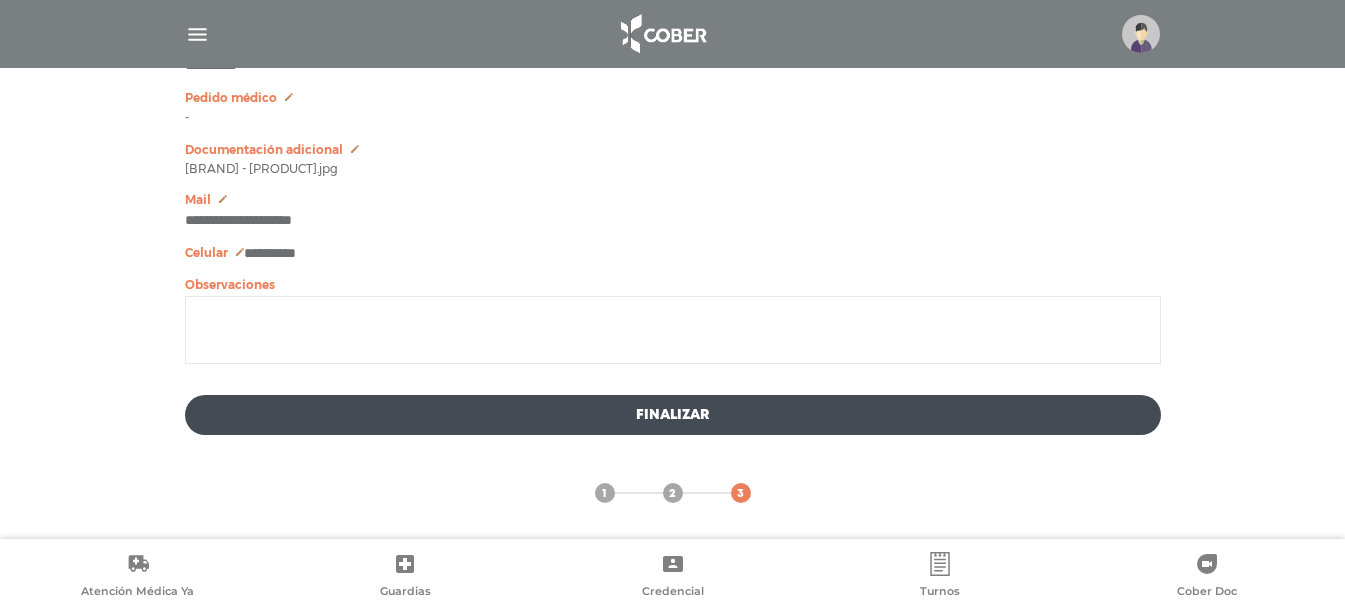 click on "Finalizar" at bounding box center [673, 415] 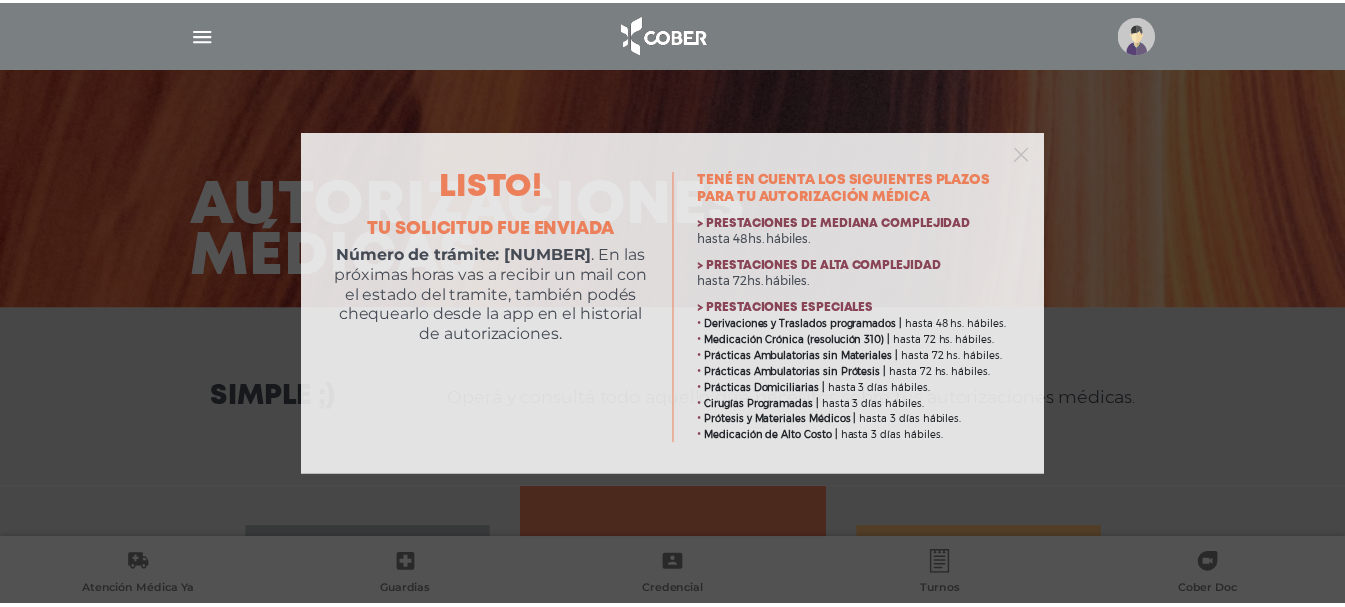 scroll, scrollTop: 0, scrollLeft: 0, axis: both 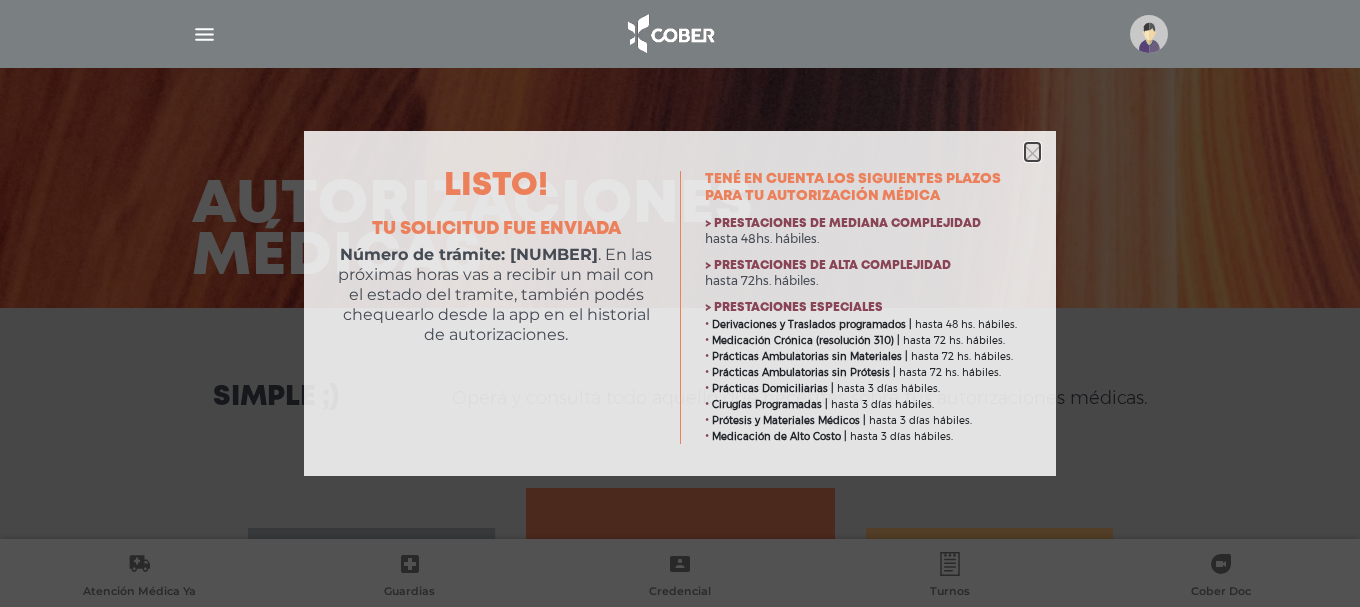 click at bounding box center [1032, 153] 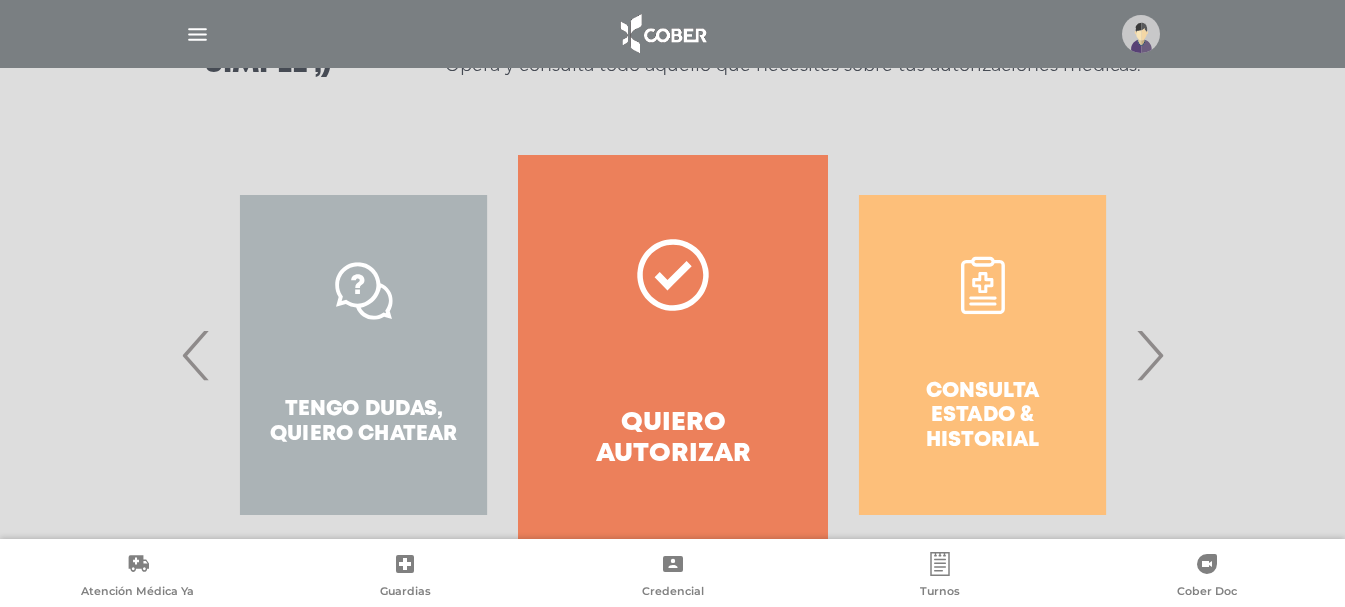 click on "Quiero autorizar" at bounding box center [672, 439] 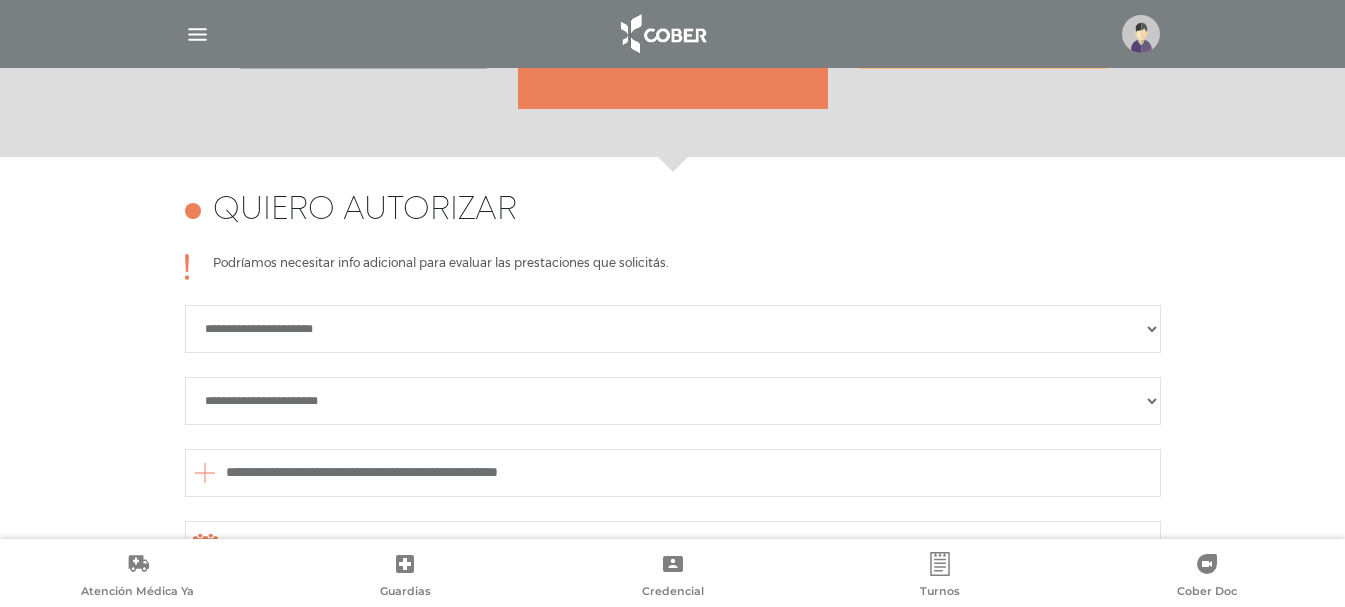 scroll, scrollTop: 888, scrollLeft: 0, axis: vertical 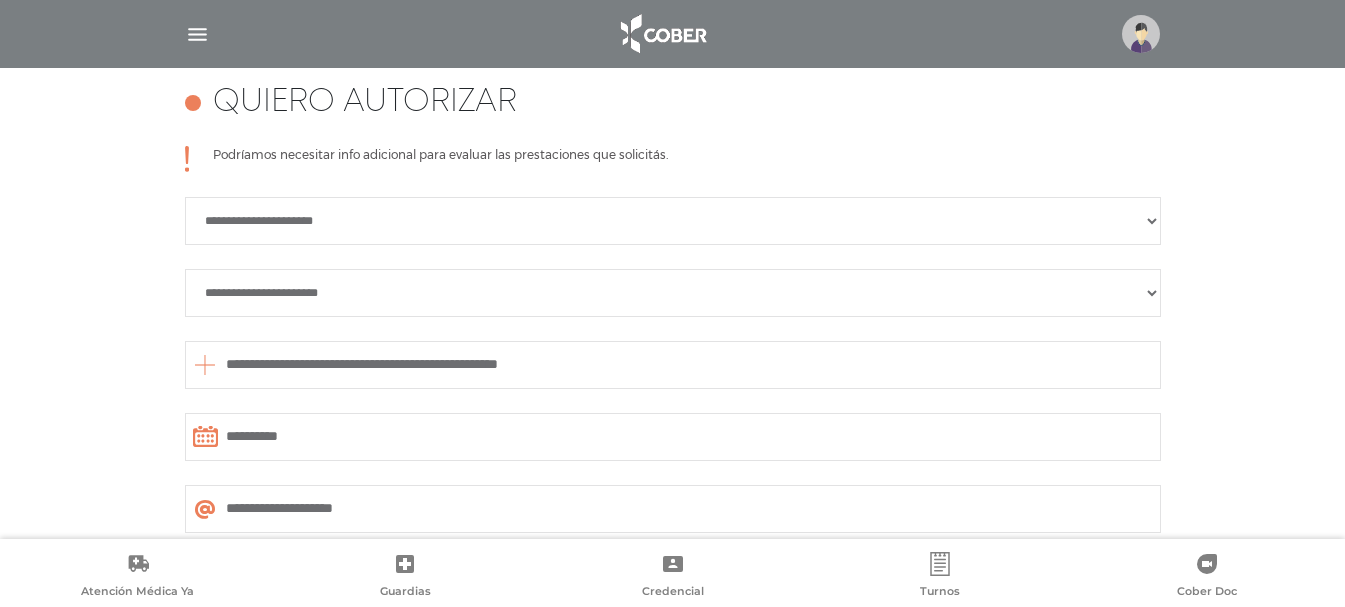 click on "**********" at bounding box center [673, 221] 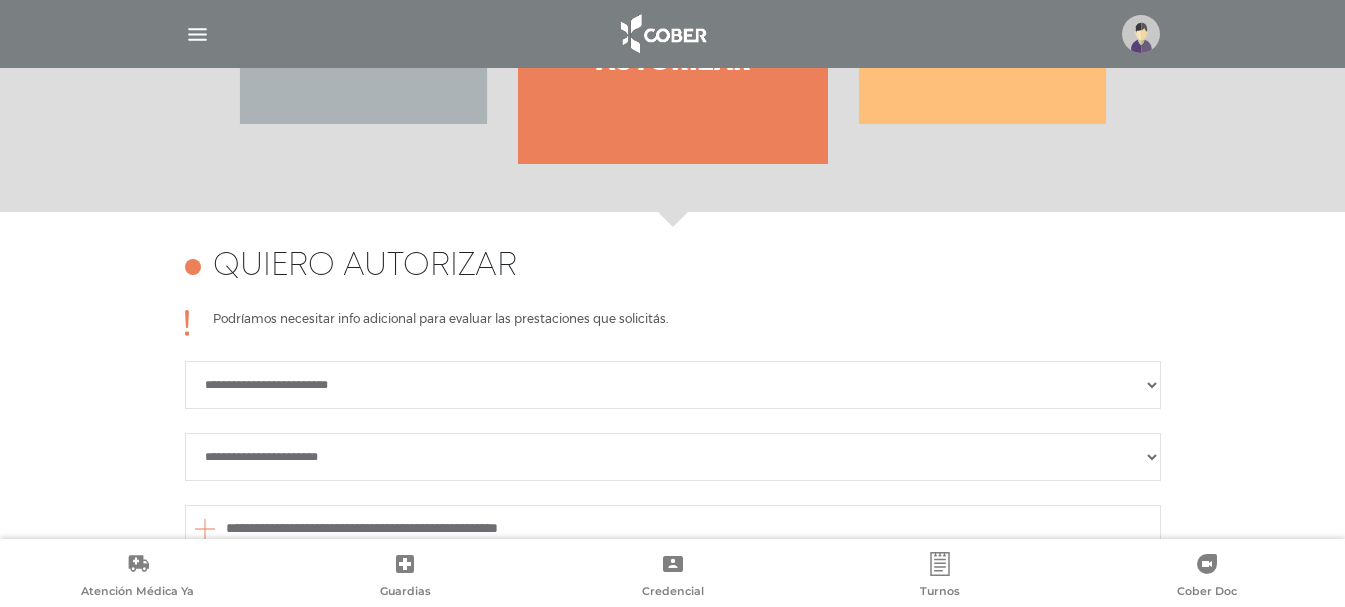 scroll, scrollTop: 722, scrollLeft: 0, axis: vertical 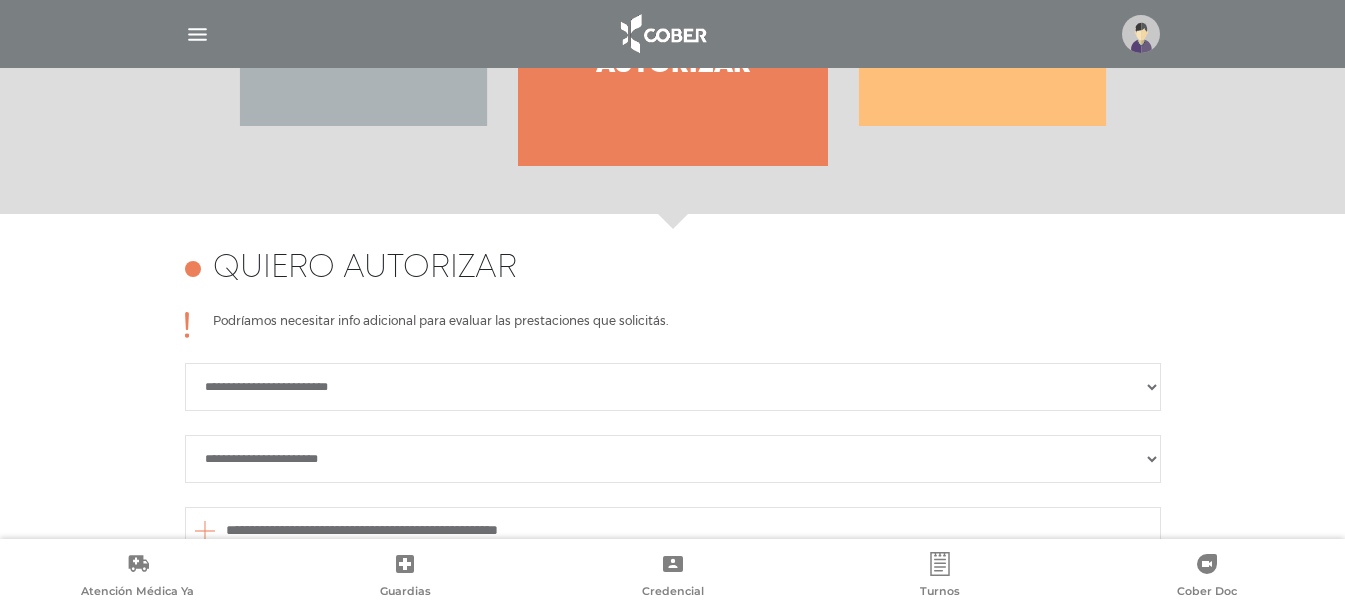 click on "**********" at bounding box center (673, 459) 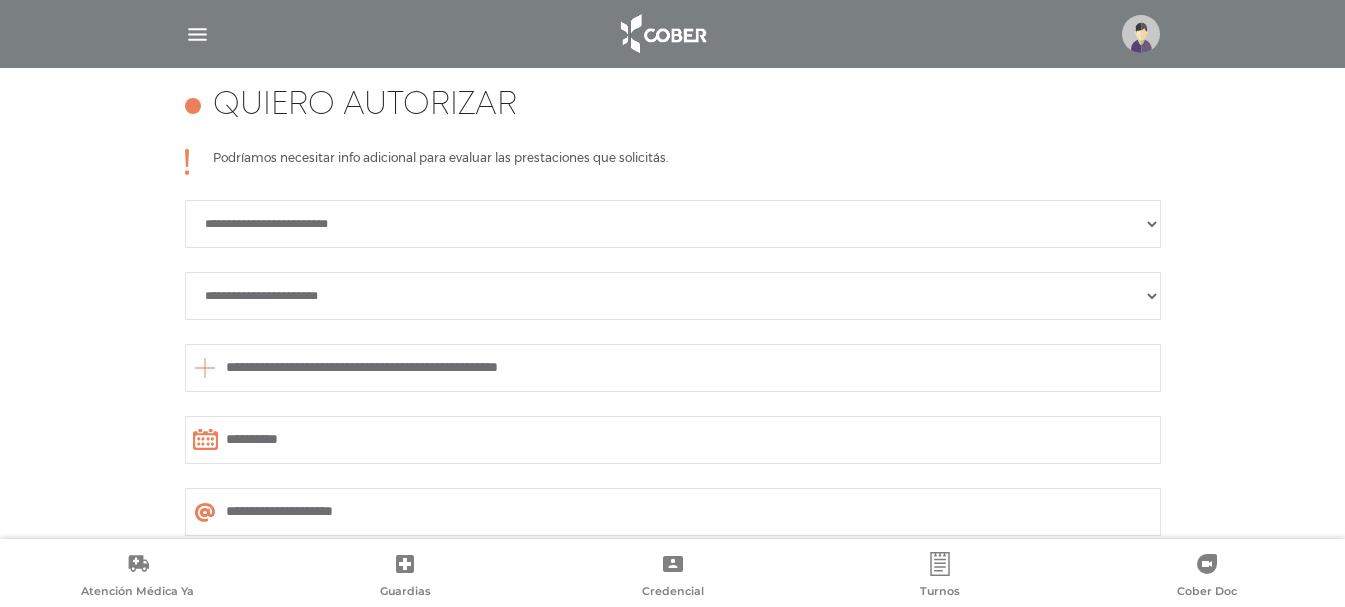 scroll, scrollTop: 888, scrollLeft: 0, axis: vertical 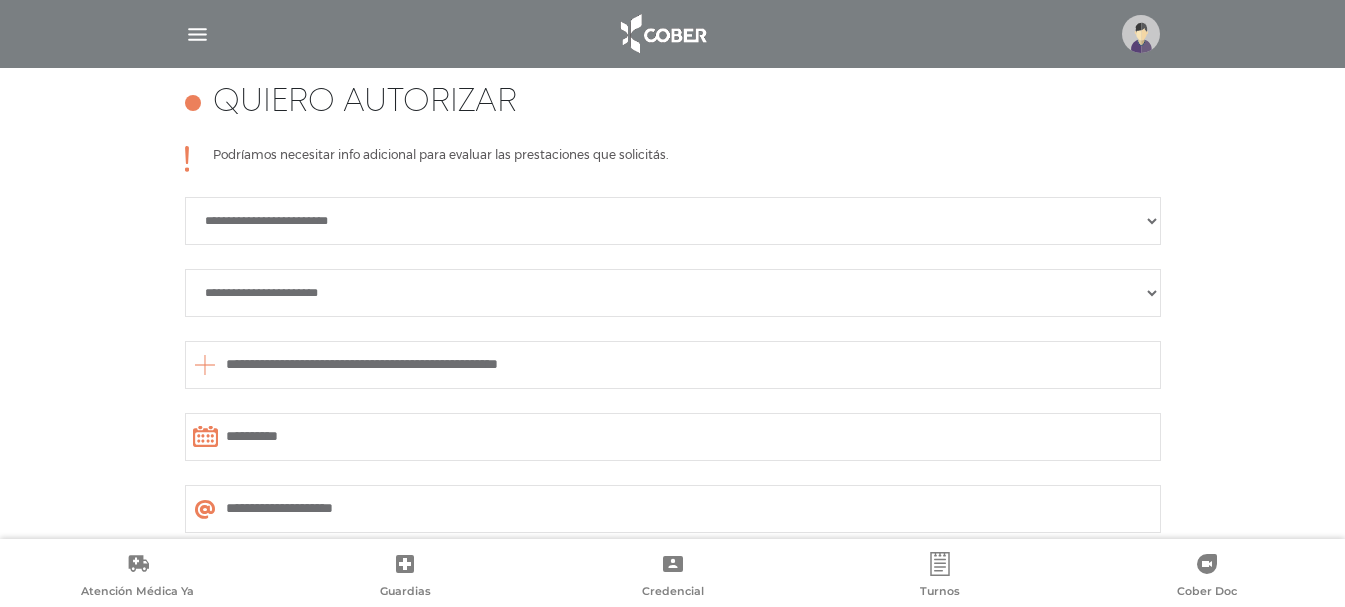click on "**********" at bounding box center (673, 365) 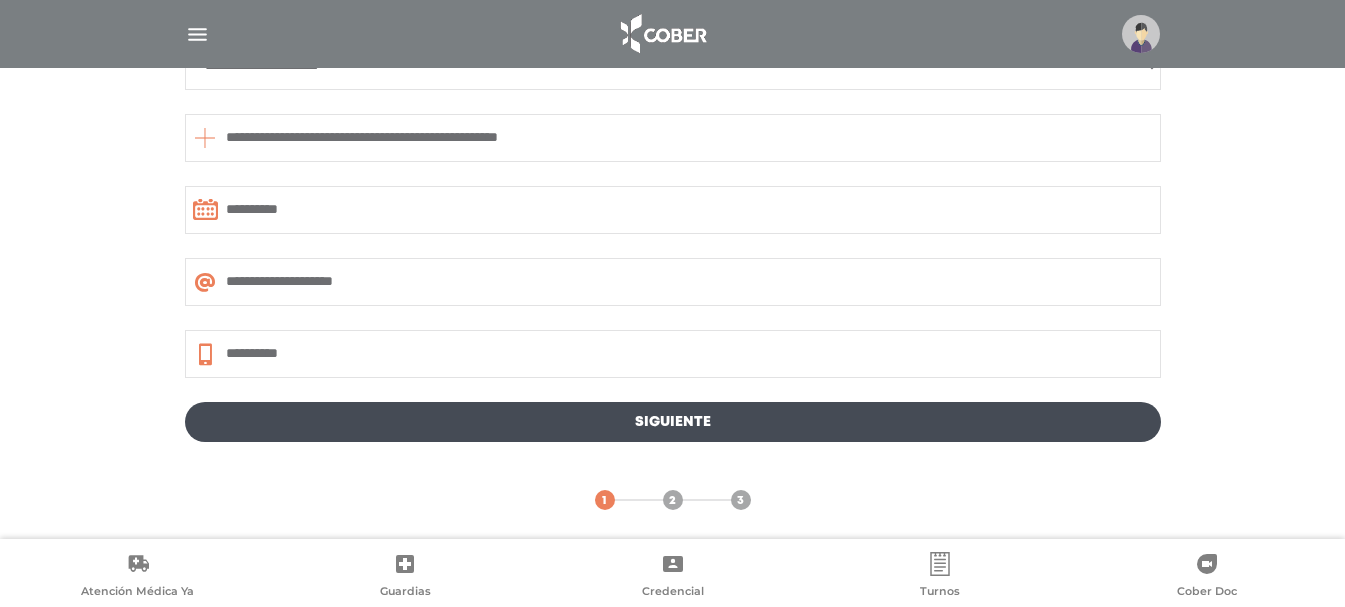 scroll, scrollTop: 1122, scrollLeft: 0, axis: vertical 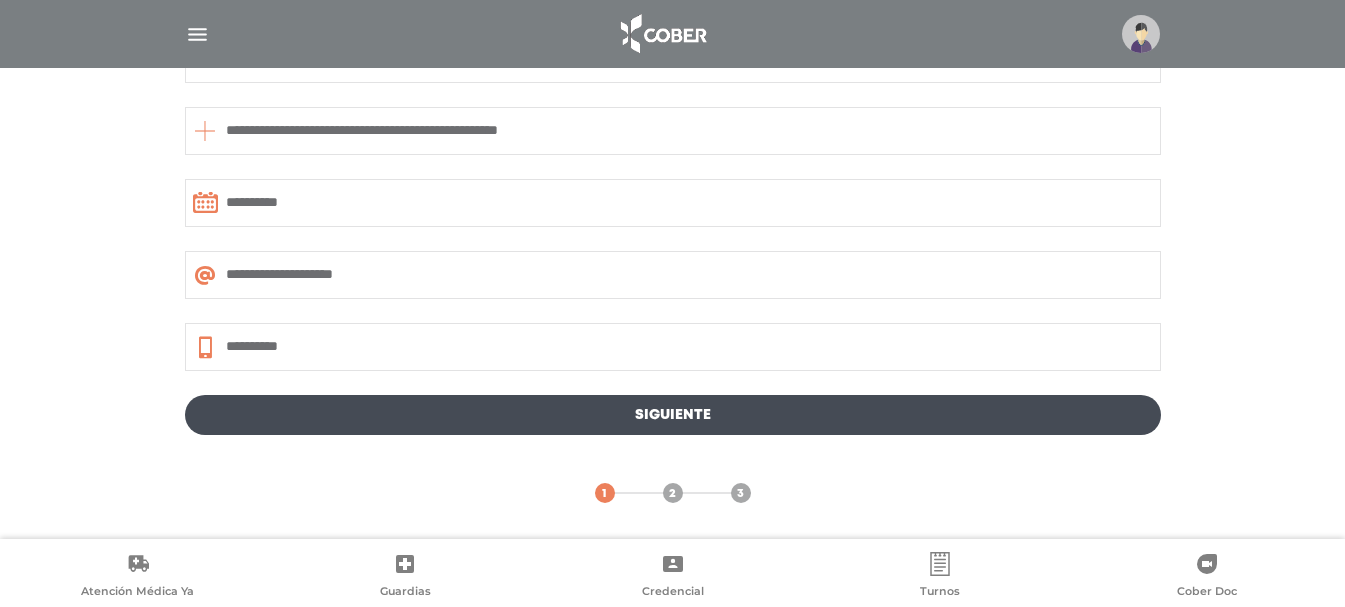 click on "Siguiente" at bounding box center [673, 415] 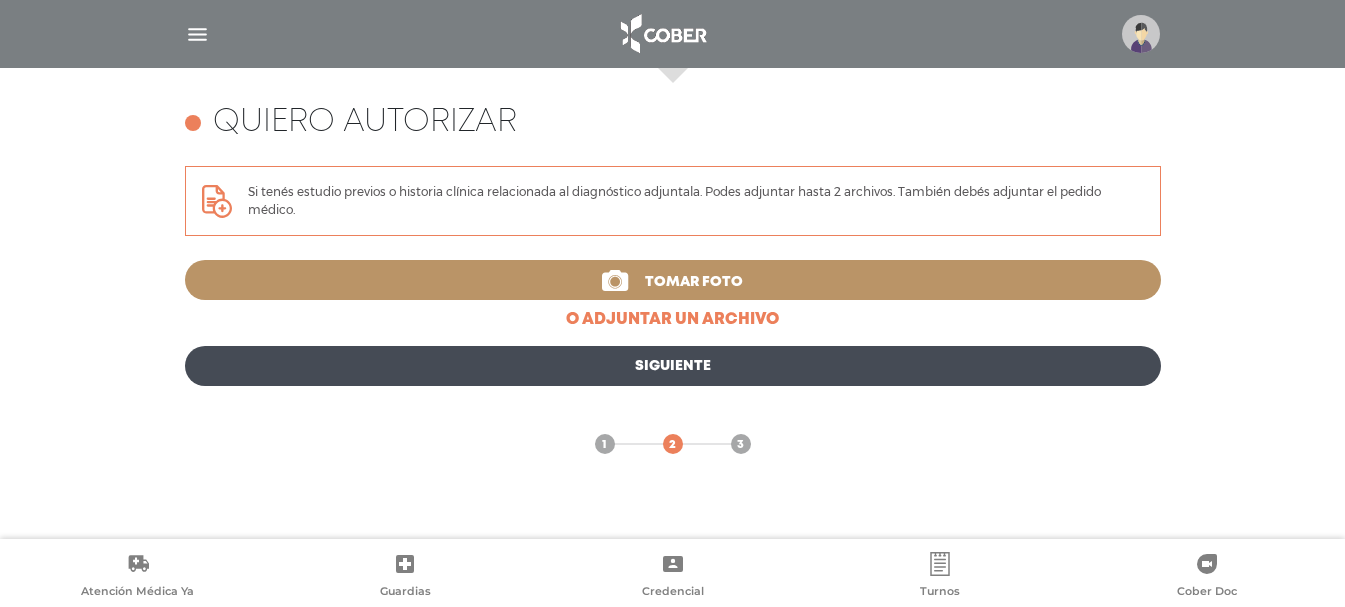 scroll, scrollTop: 819, scrollLeft: 0, axis: vertical 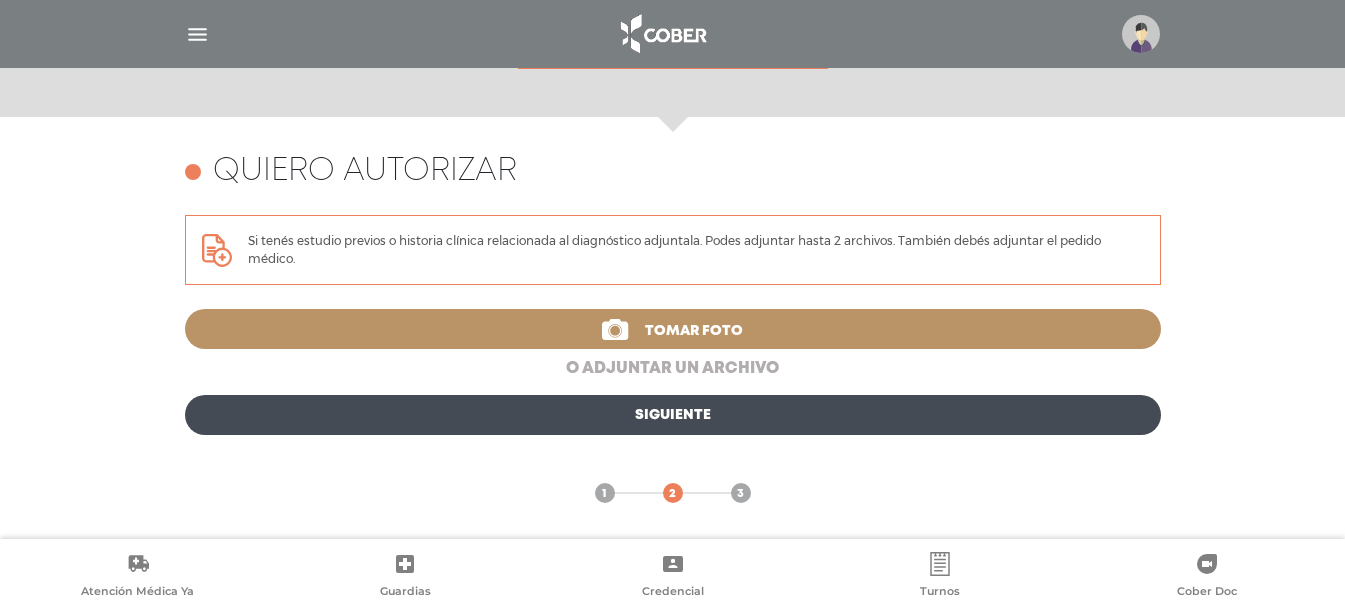 click on "o adjuntar un archivo" at bounding box center [673, 369] 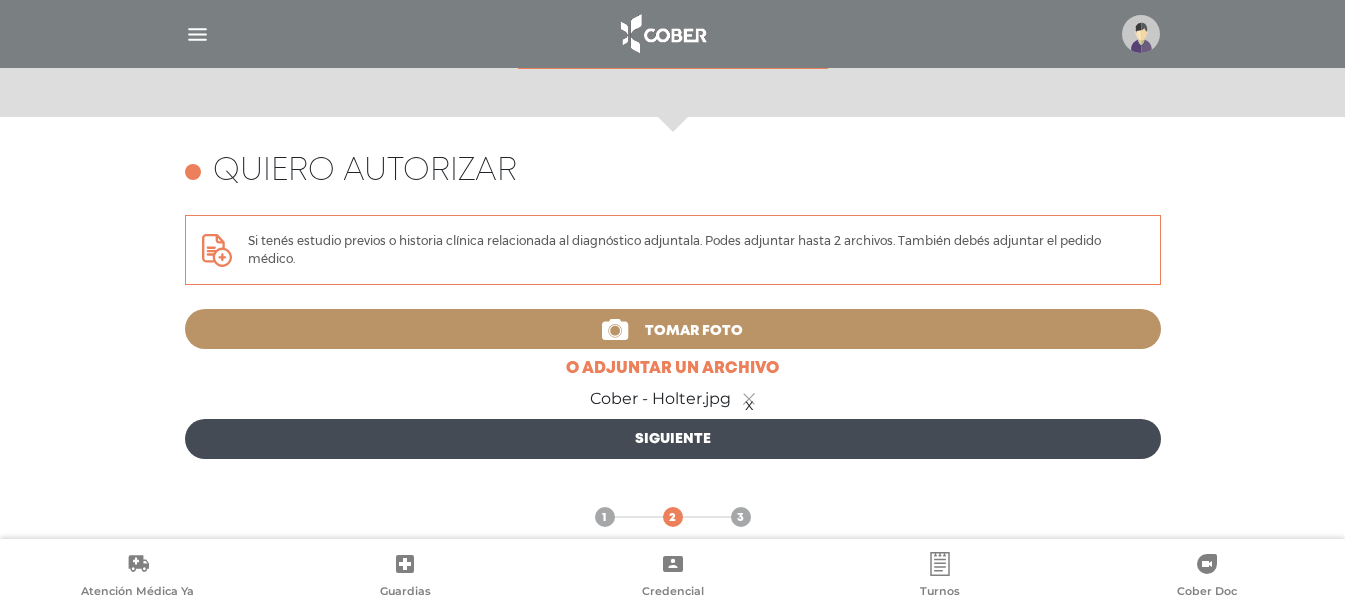 click on "Siguiente" at bounding box center (673, 439) 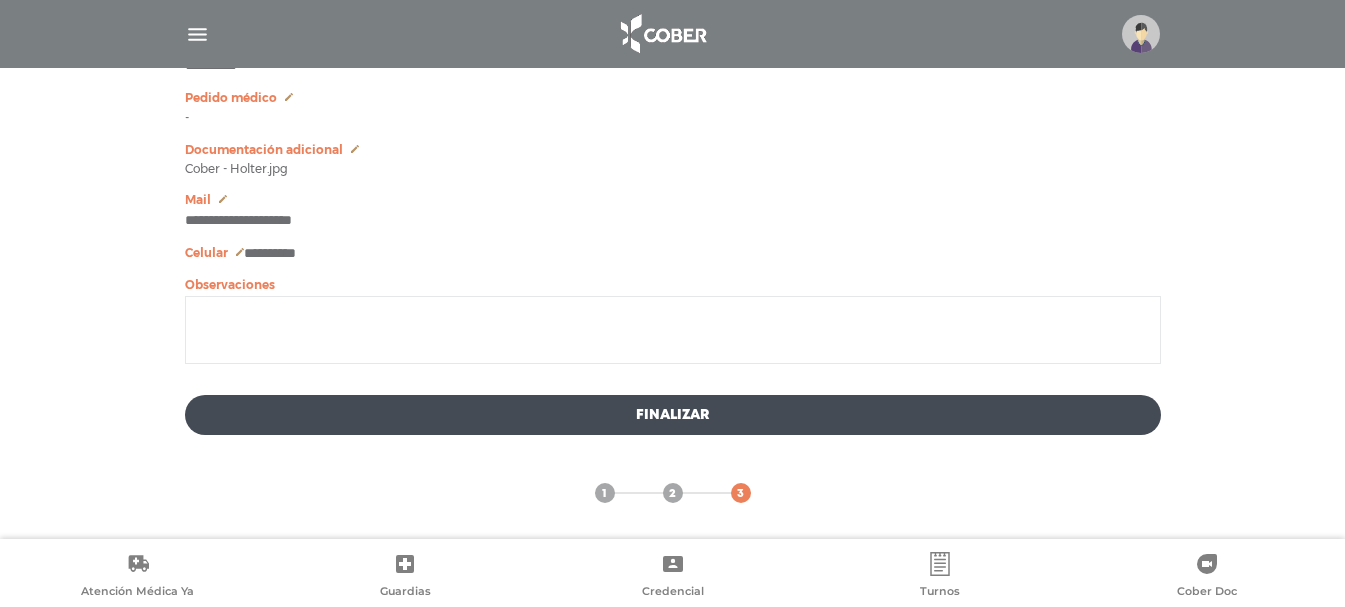 scroll, scrollTop: 1236, scrollLeft: 0, axis: vertical 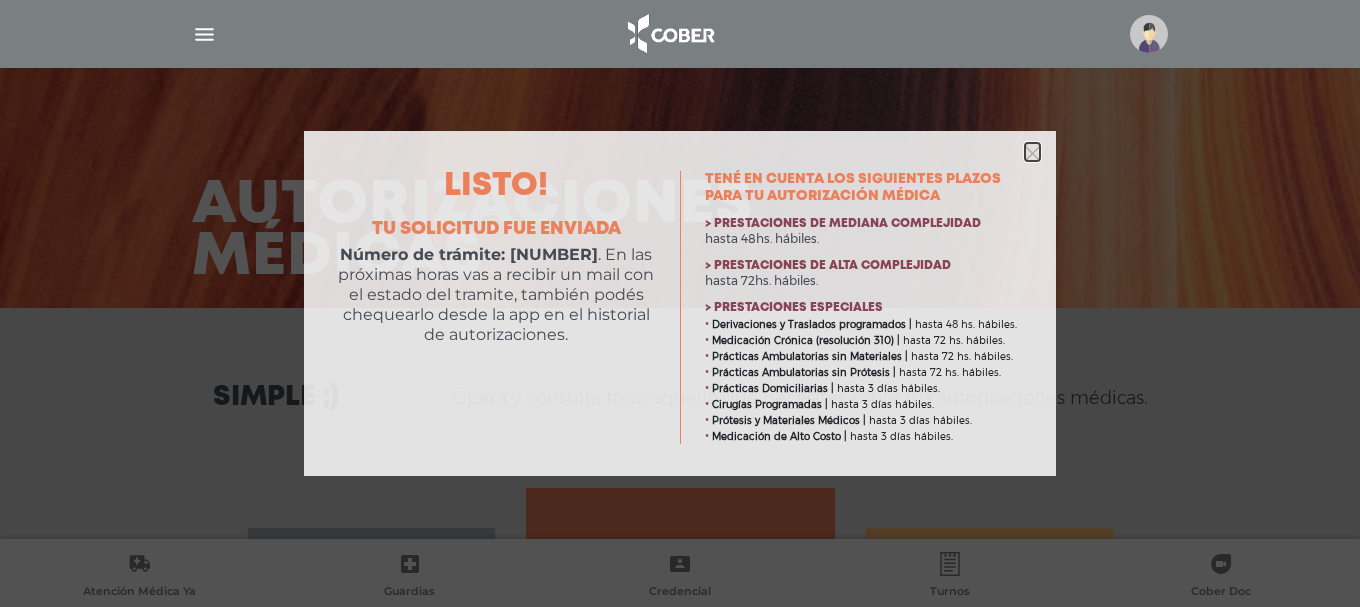 click at bounding box center (1032, 153) 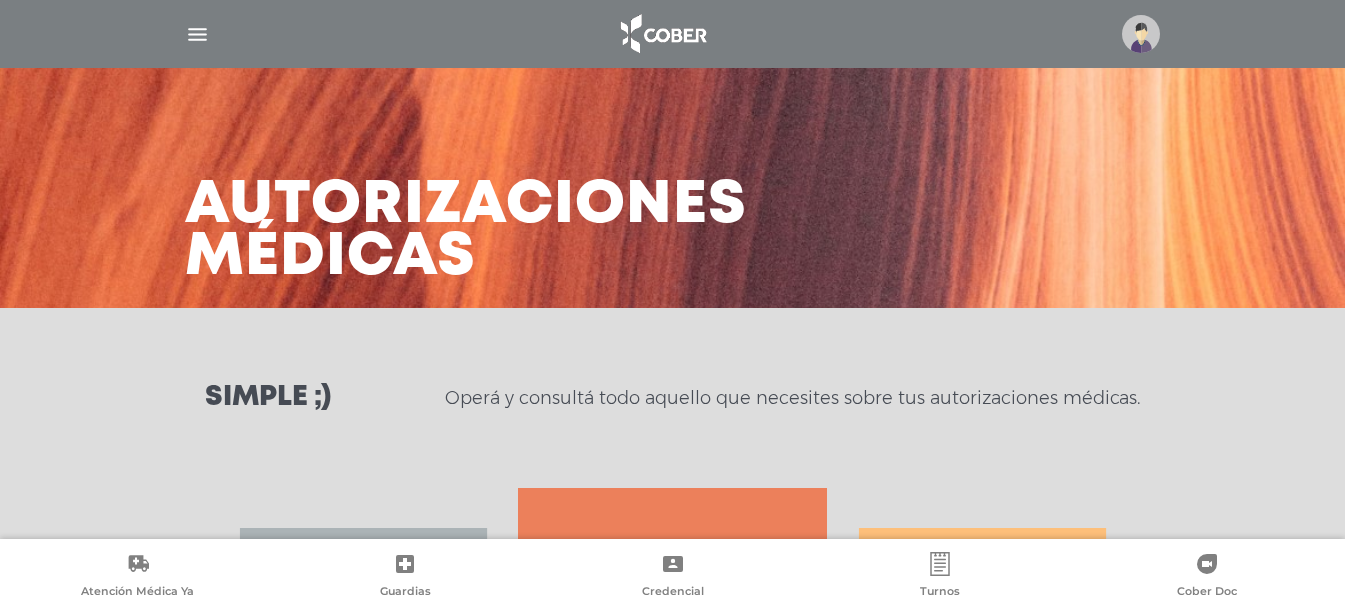 click at bounding box center (1141, 34) 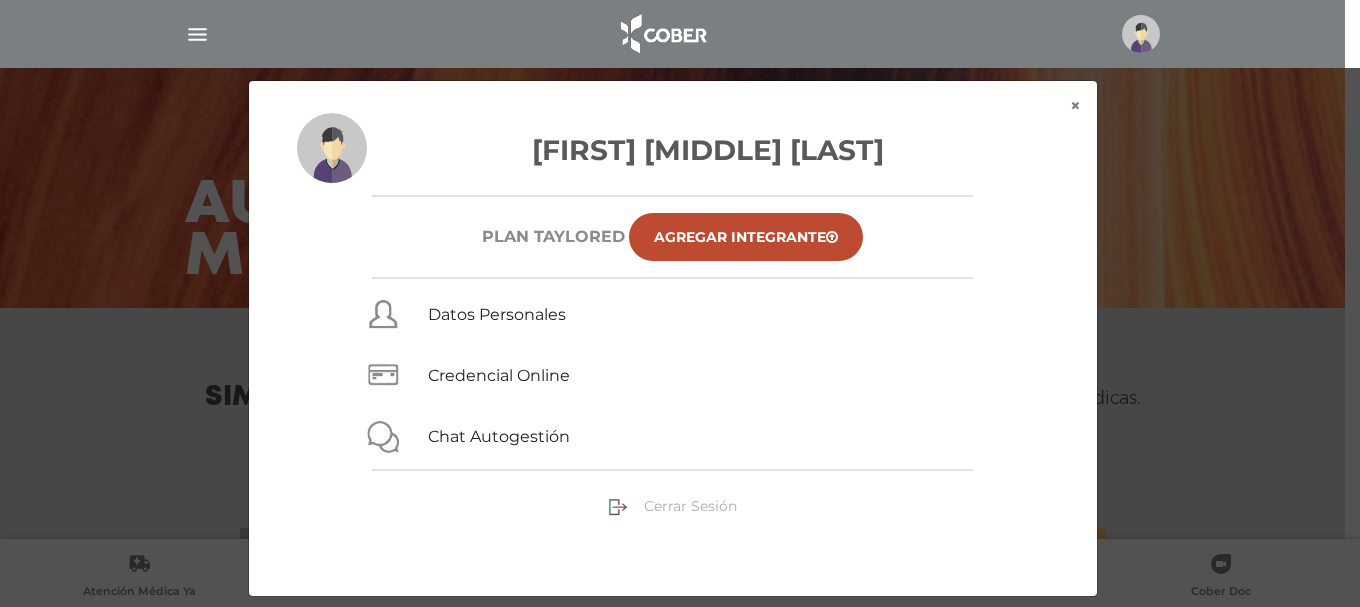 click on "Cerrar Sesión" at bounding box center (690, 506) 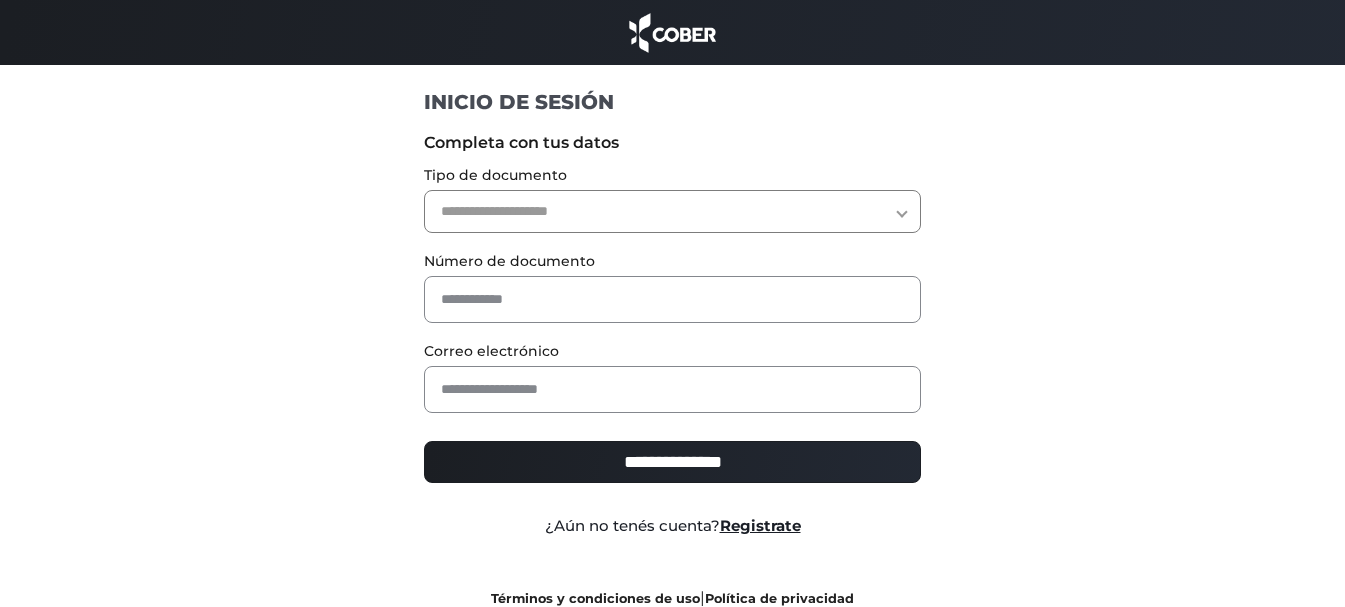 scroll, scrollTop: 0, scrollLeft: 0, axis: both 